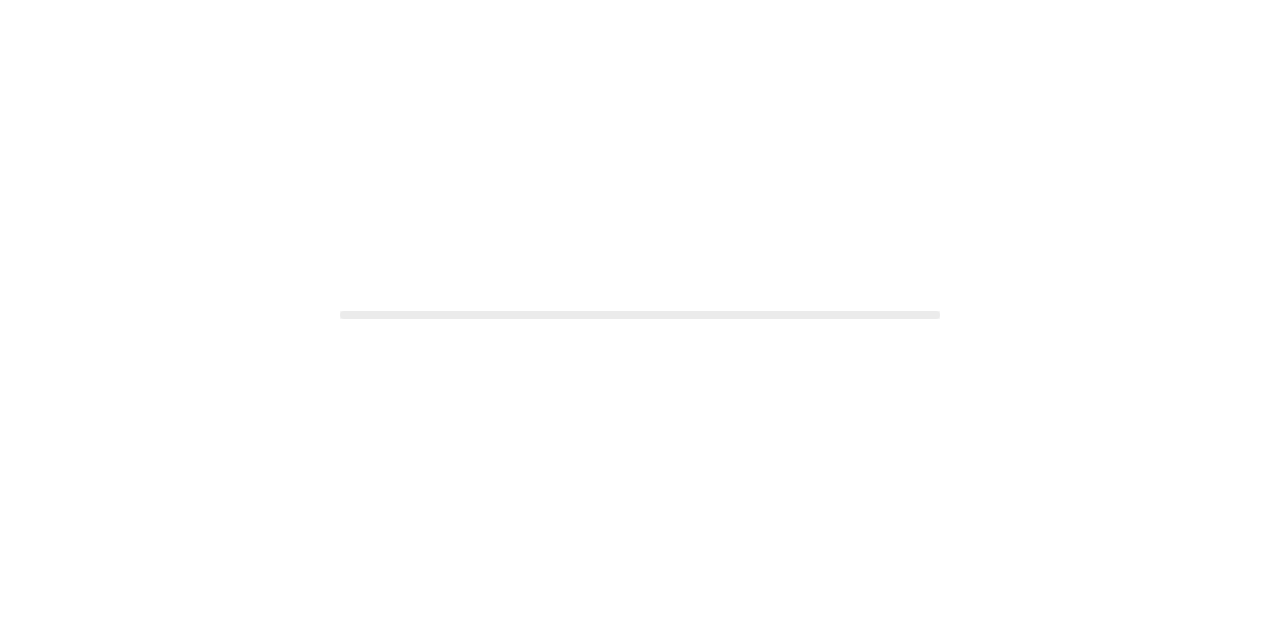 scroll, scrollTop: 0, scrollLeft: 0, axis: both 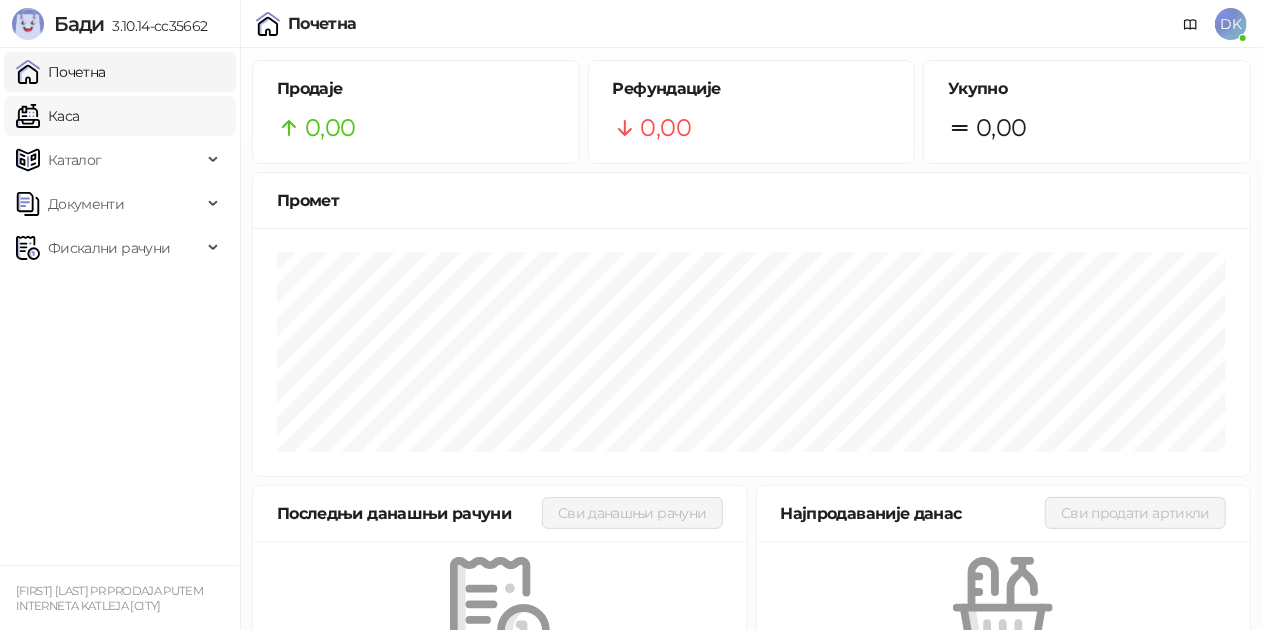 click on "Каса" at bounding box center (47, 116) 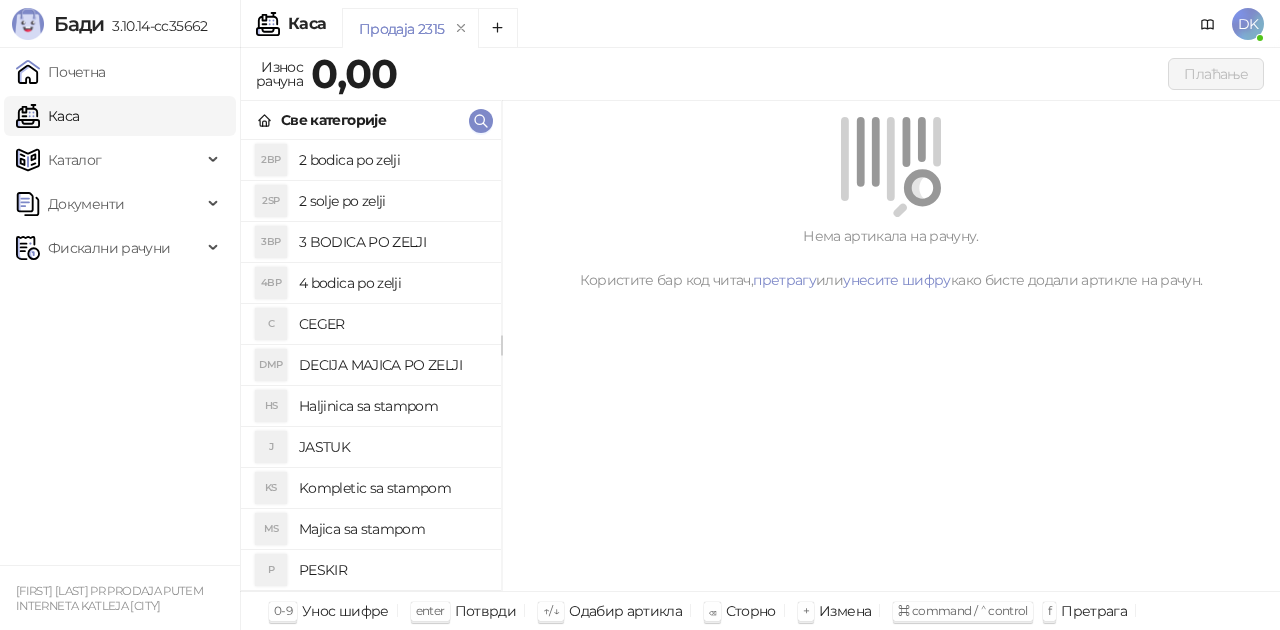 scroll, scrollTop: 100, scrollLeft: 0, axis: vertical 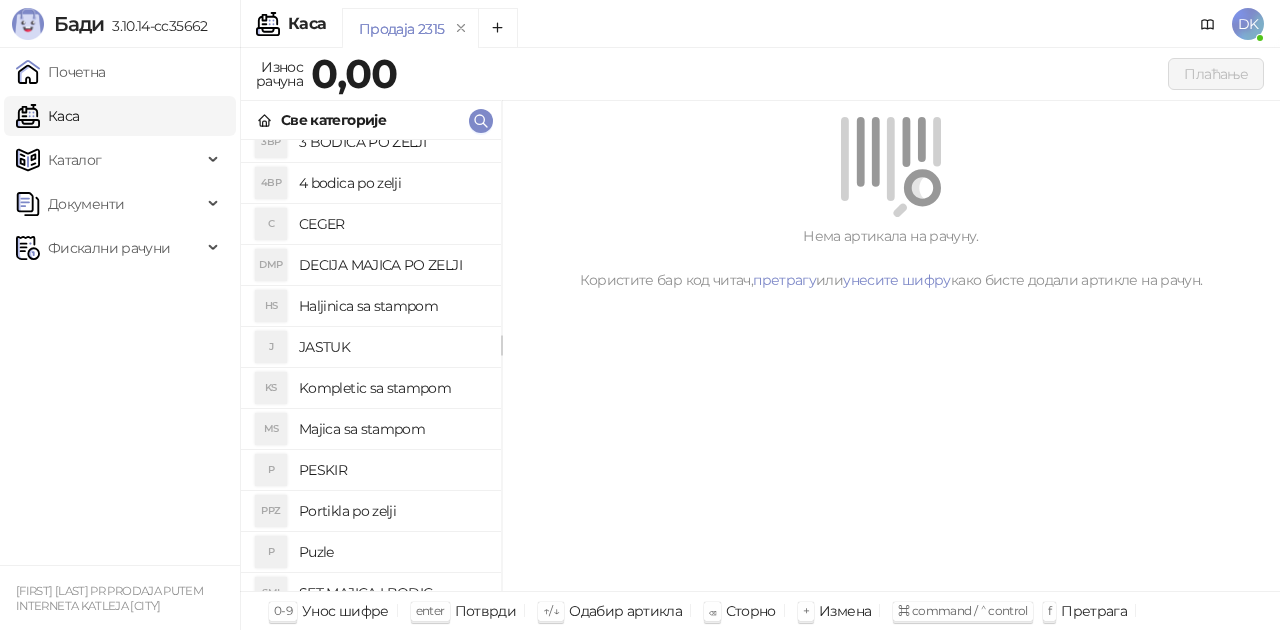 click on "Majica sa stampom" at bounding box center (392, 429) 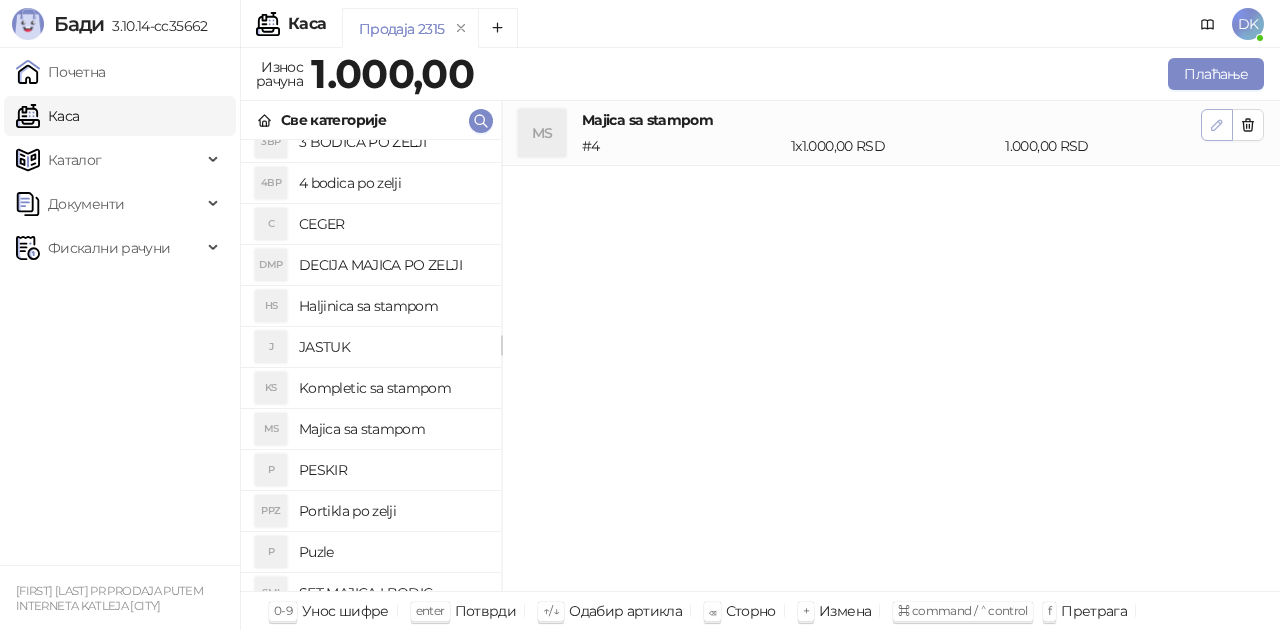 click 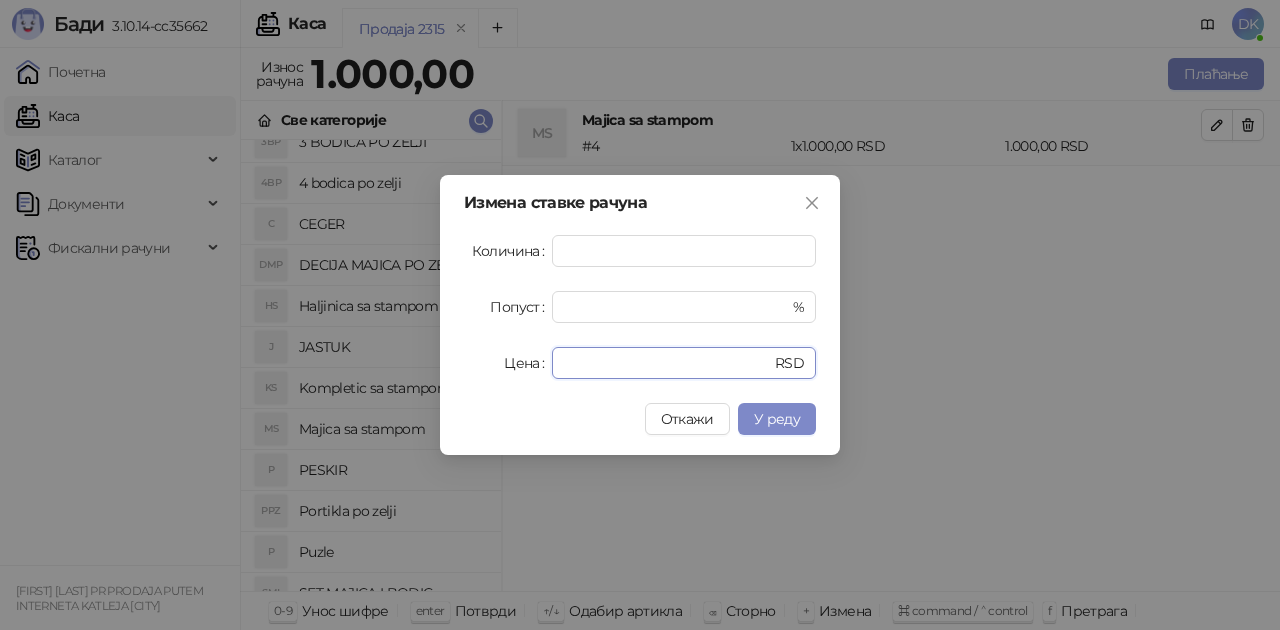 drag, startPoint x: 626, startPoint y: 362, endPoint x: 436, endPoint y: 336, distance: 191.77069 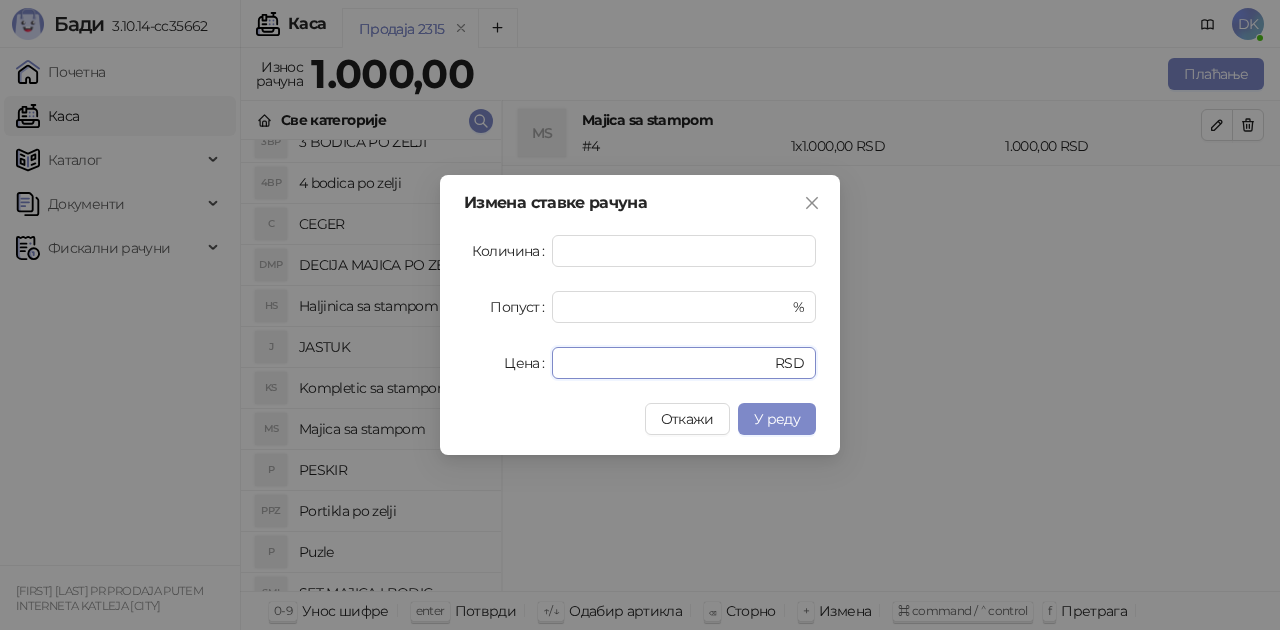 type on "****" 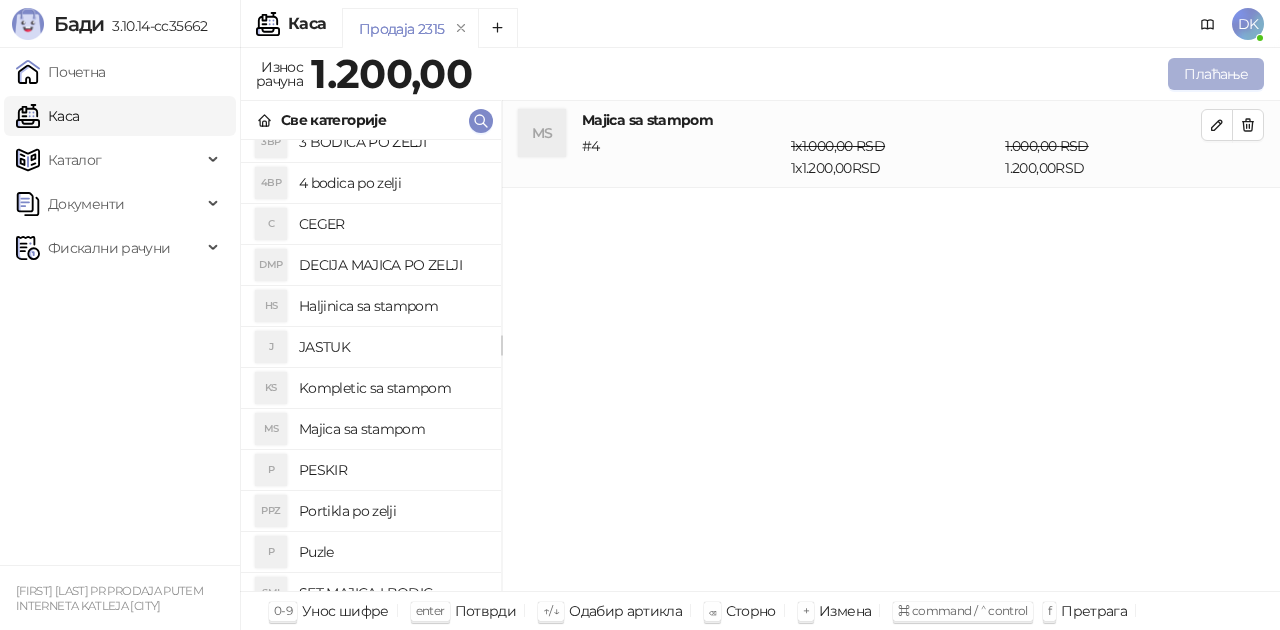 click on "Плаћање" at bounding box center [1216, 74] 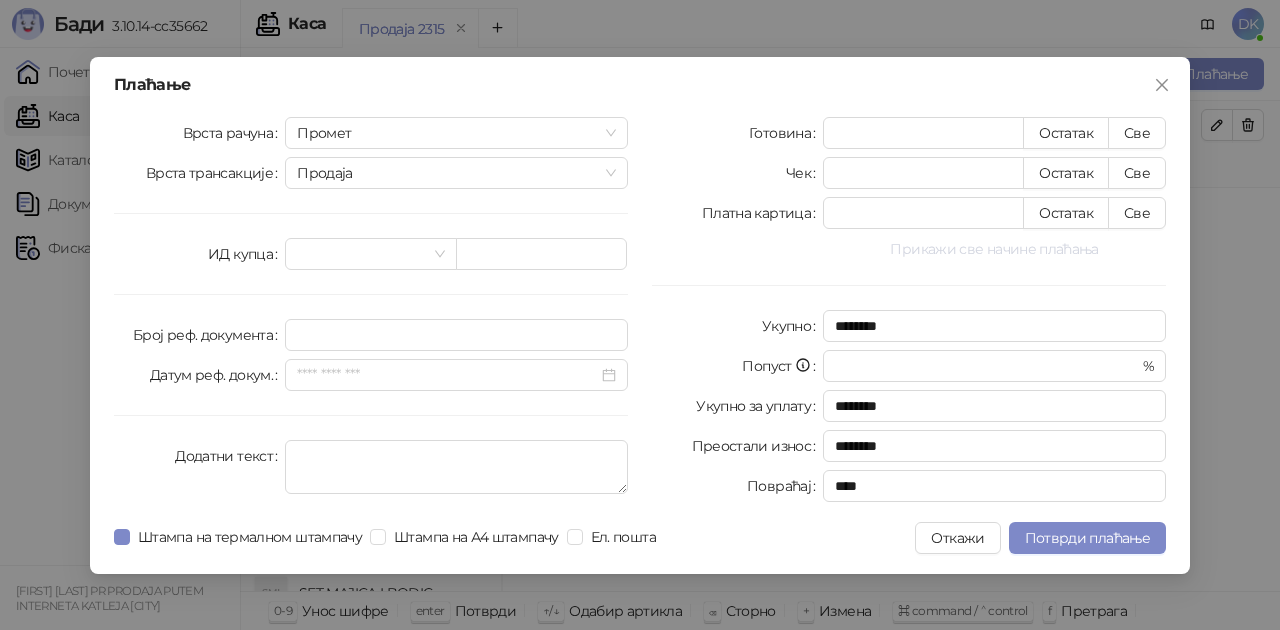 click on "Прикажи све начине плаћања" at bounding box center (994, 249) 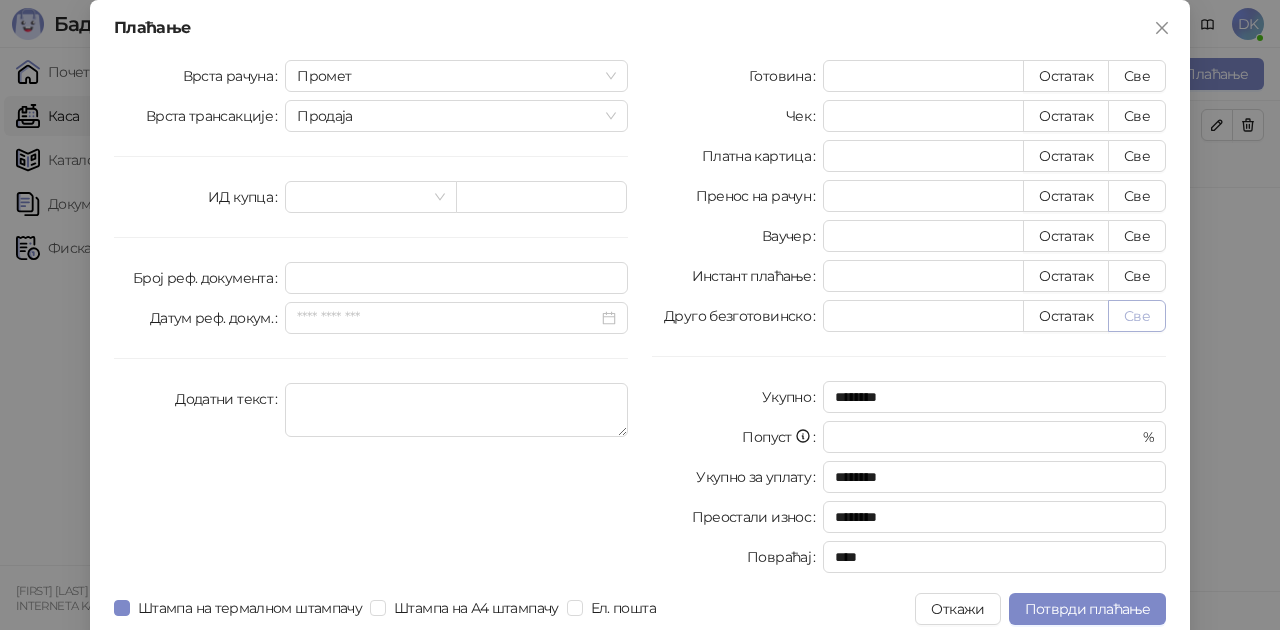 click on "Све" at bounding box center [1137, 316] 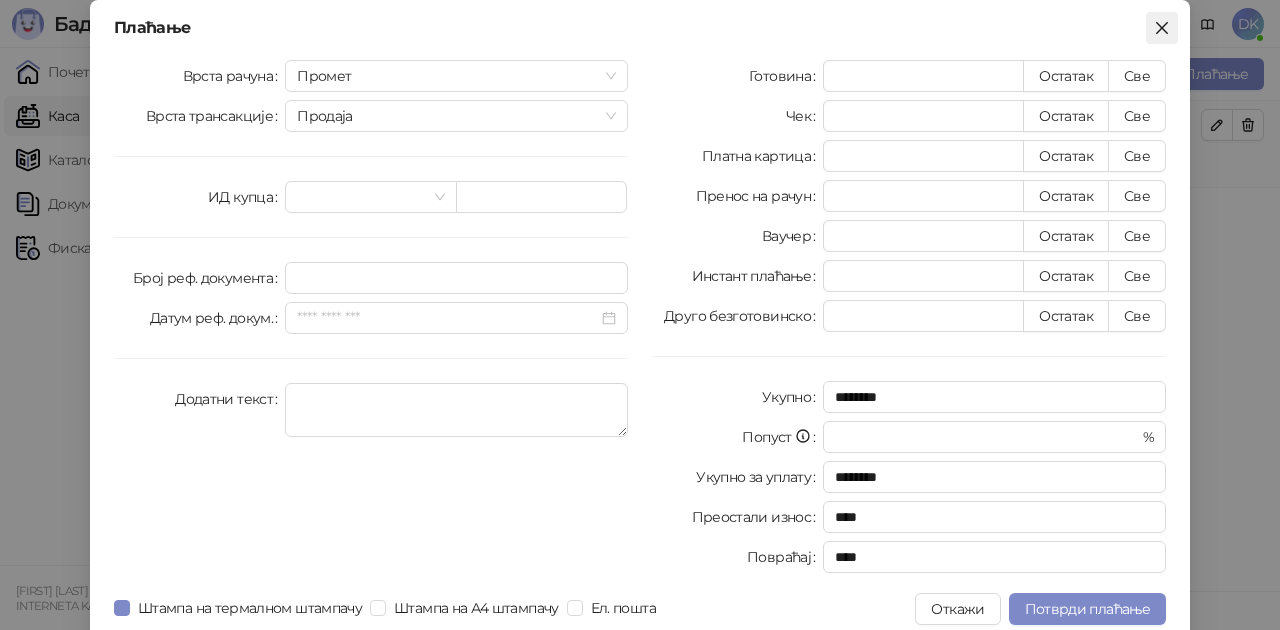 click at bounding box center (1162, 28) 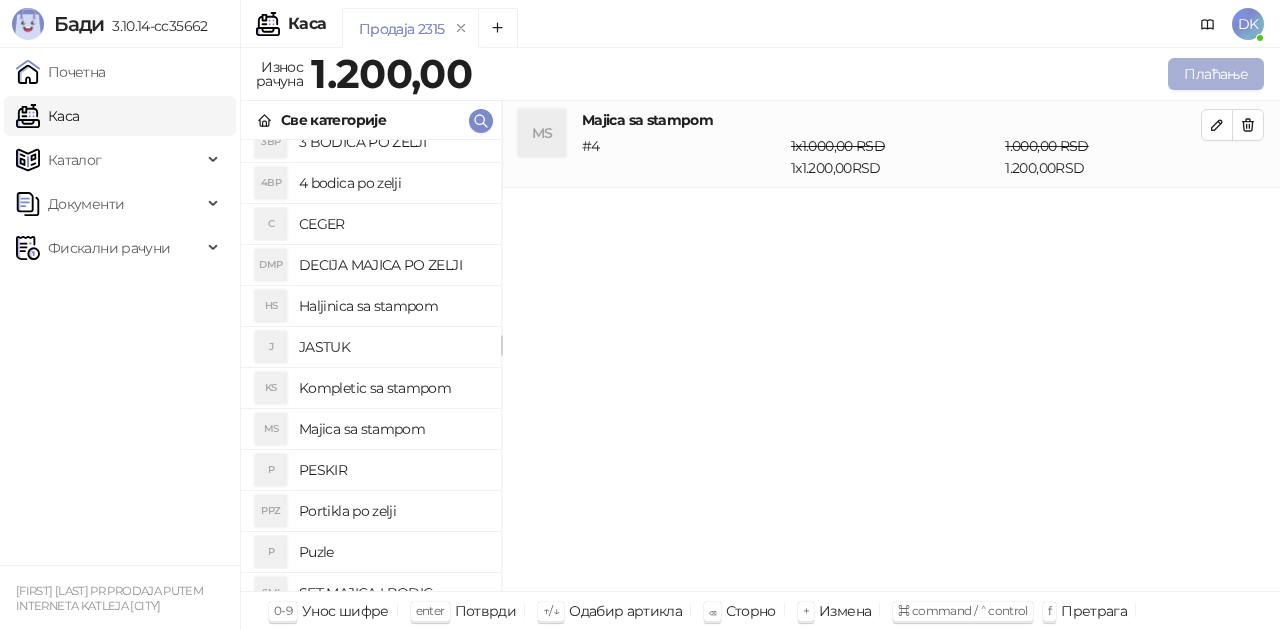 click on "Плаћање" at bounding box center (1216, 74) 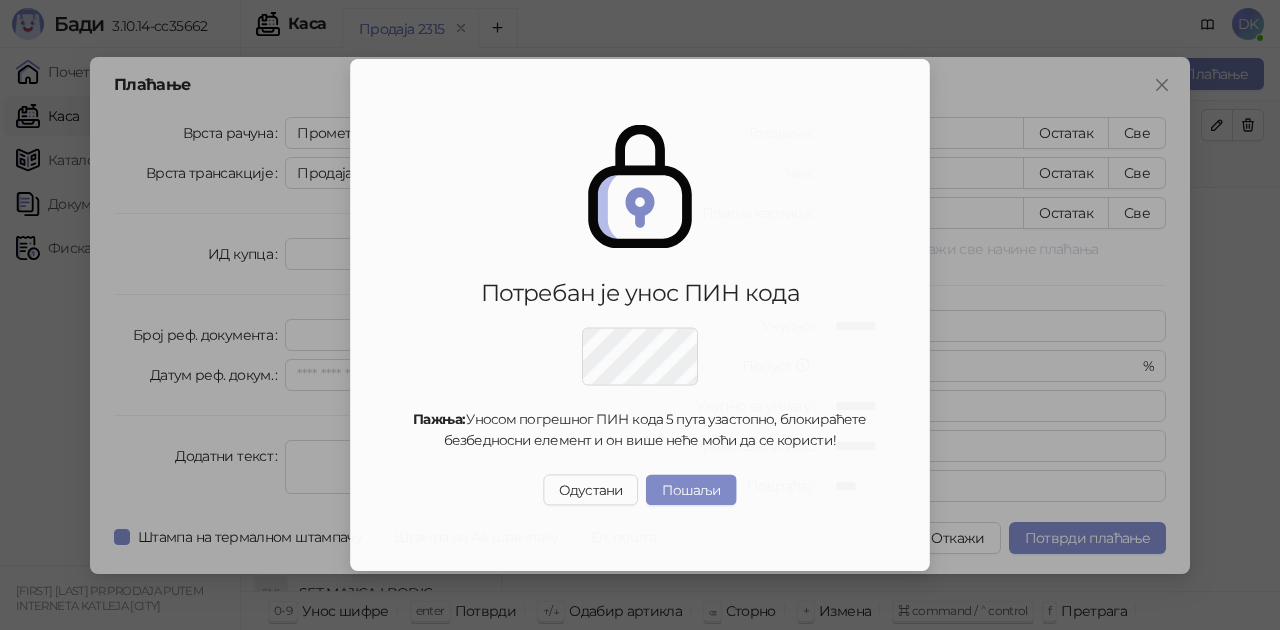 click on "Потребан је унос ПИН кода Пажња: Уносом погрешног ПИН кода 5 пута узастопно, блокираћете безбедносни елемент и он више неће моћи да се користи! Одустани Пошаљи" at bounding box center [640, 315] 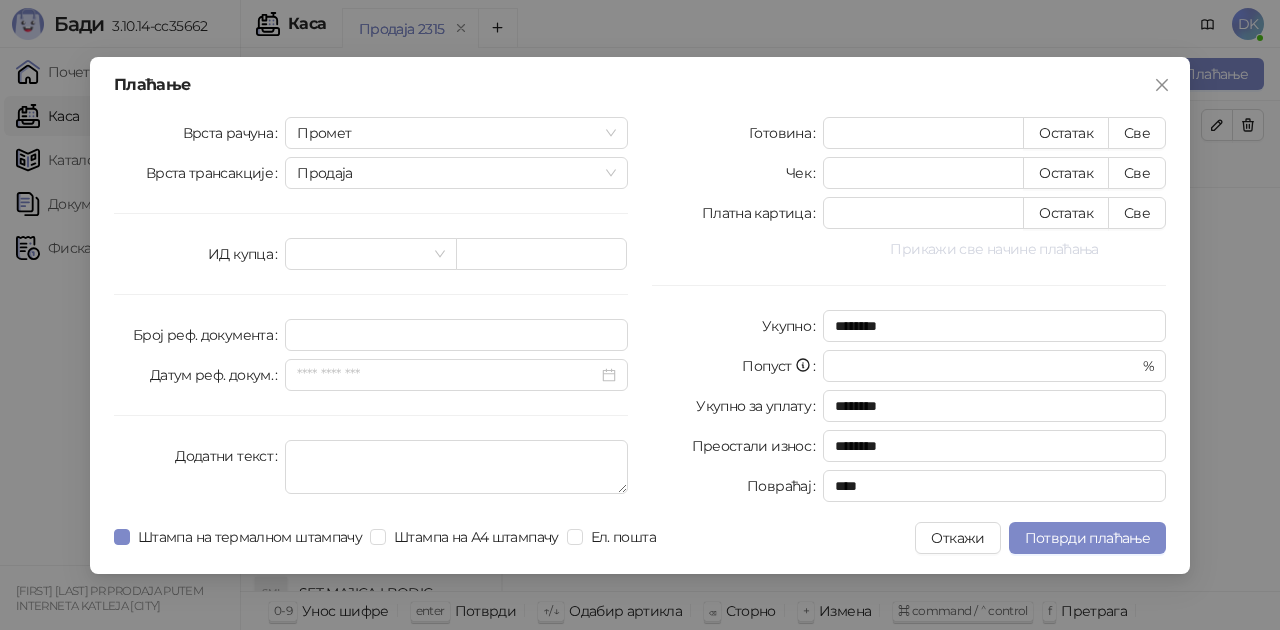 click on "Прикажи све начине плаћања" at bounding box center (994, 249) 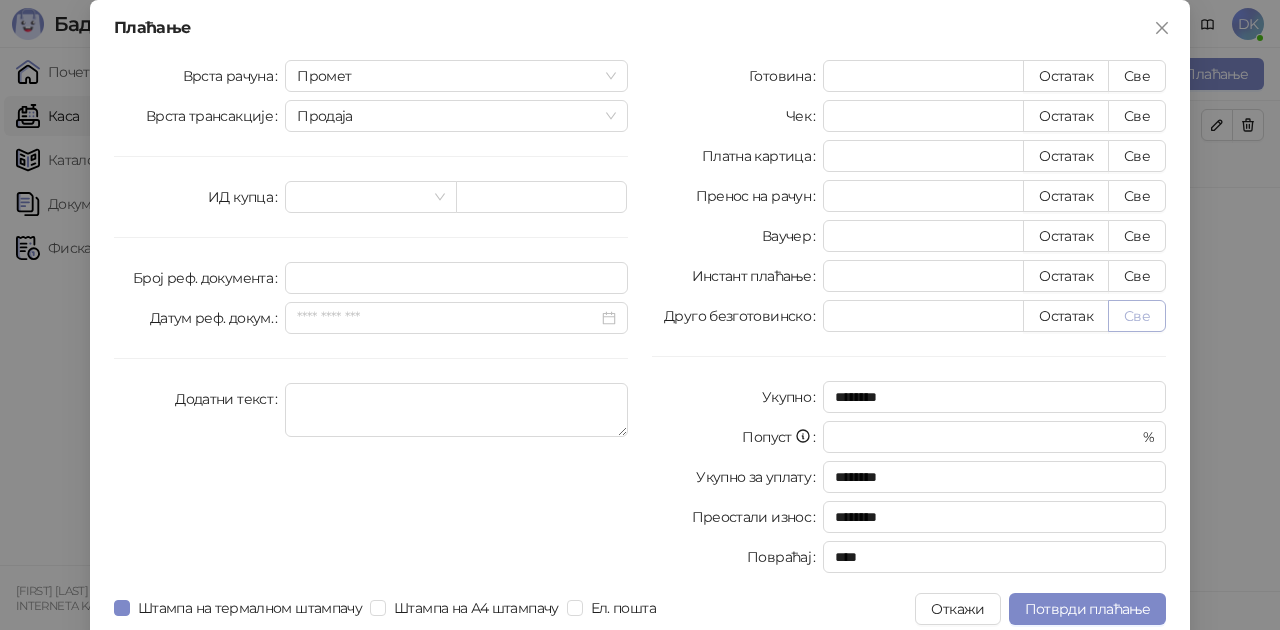 click on "Све" at bounding box center [1137, 316] 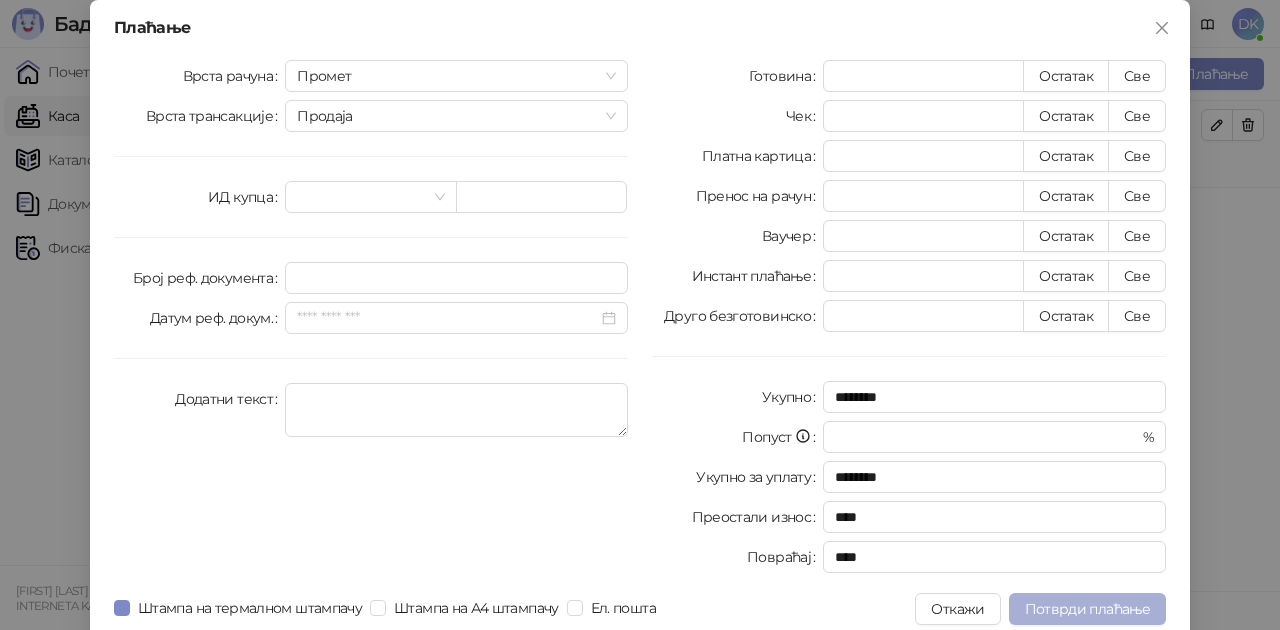 click on "Потврди плаћање" at bounding box center [1087, 609] 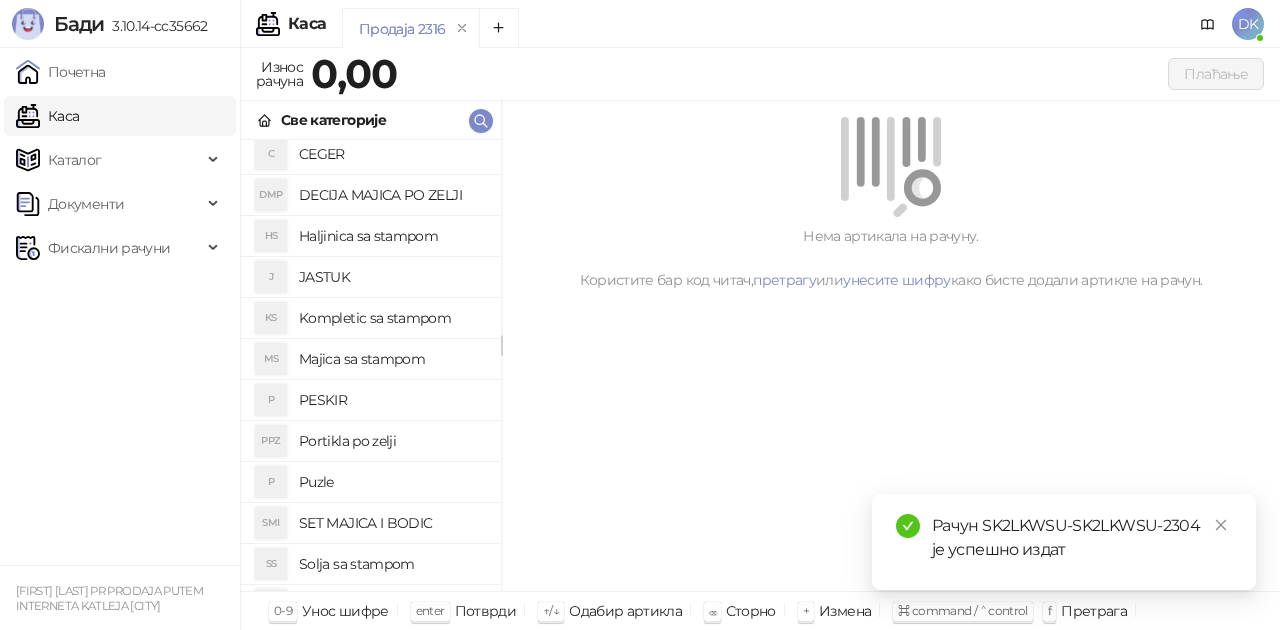 scroll, scrollTop: 200, scrollLeft: 0, axis: vertical 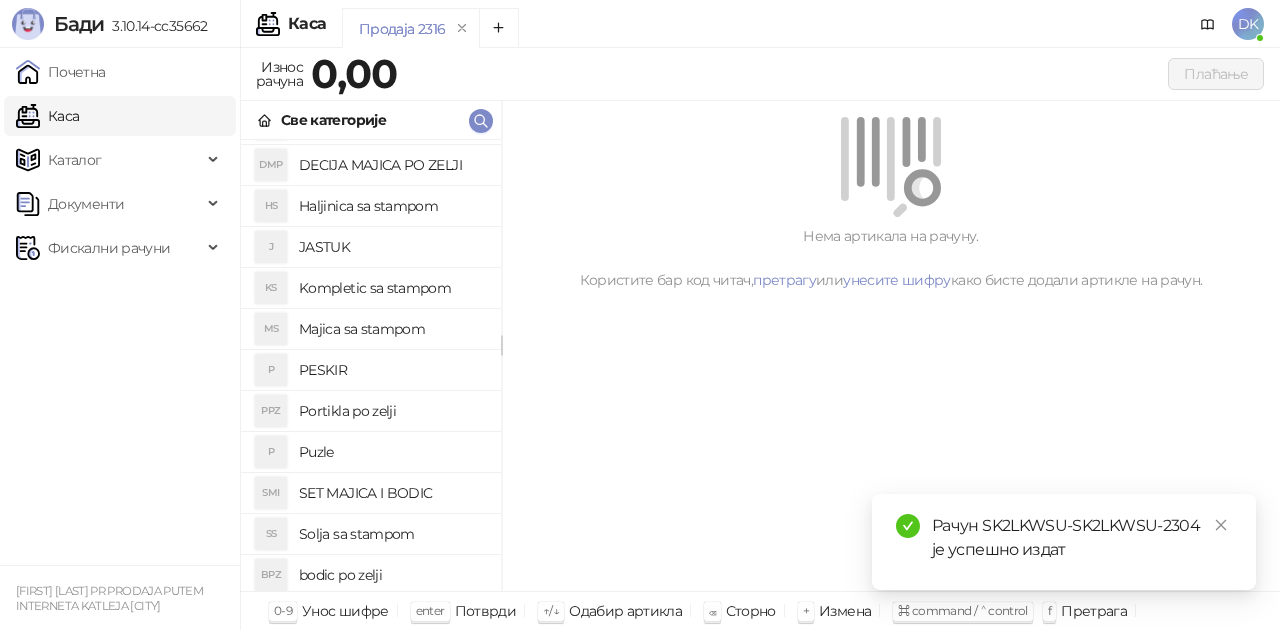 click on "Majica sa stampom" at bounding box center (392, 329) 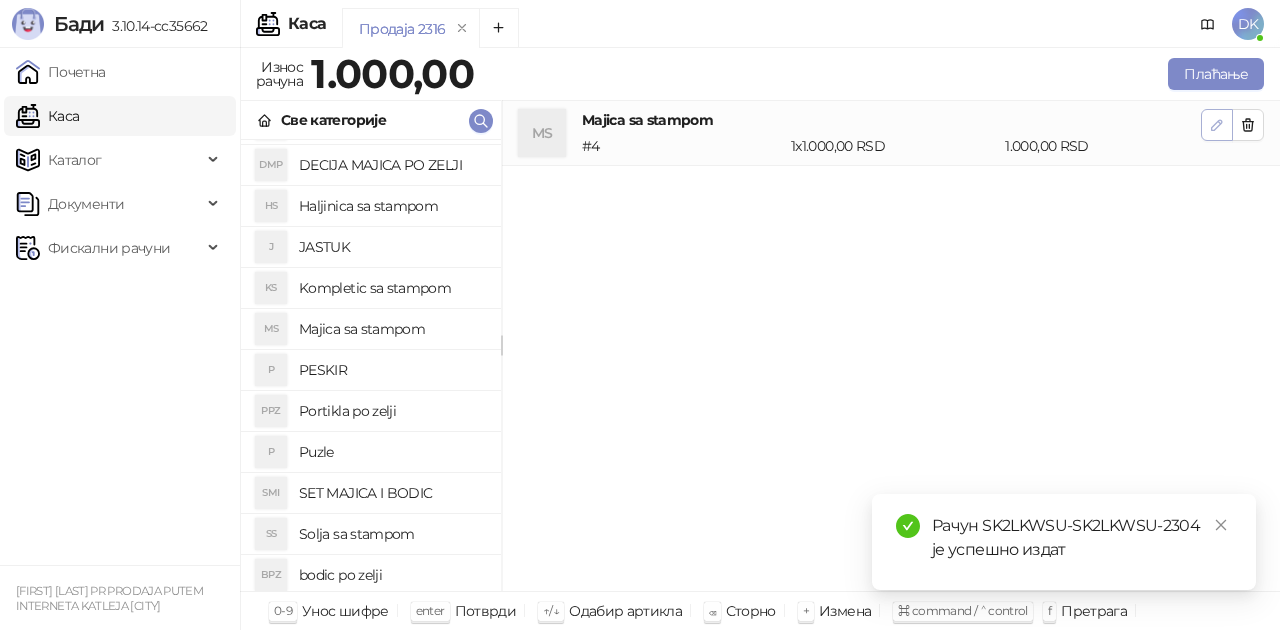 click 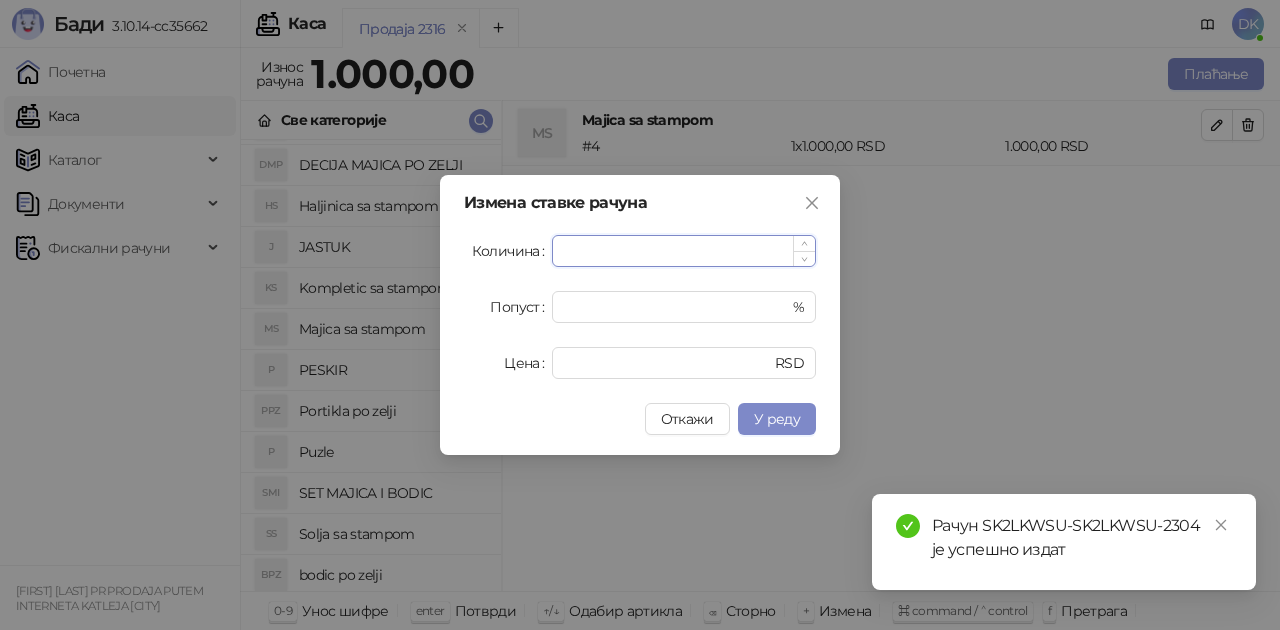 type on "*" 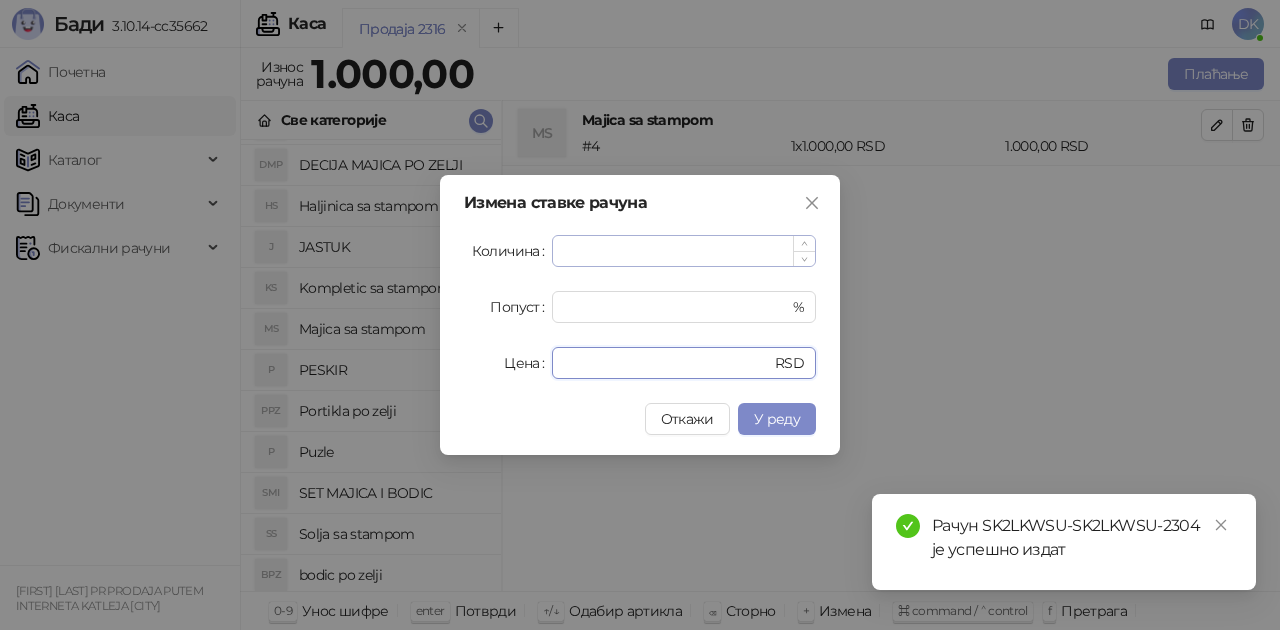 type on "***" 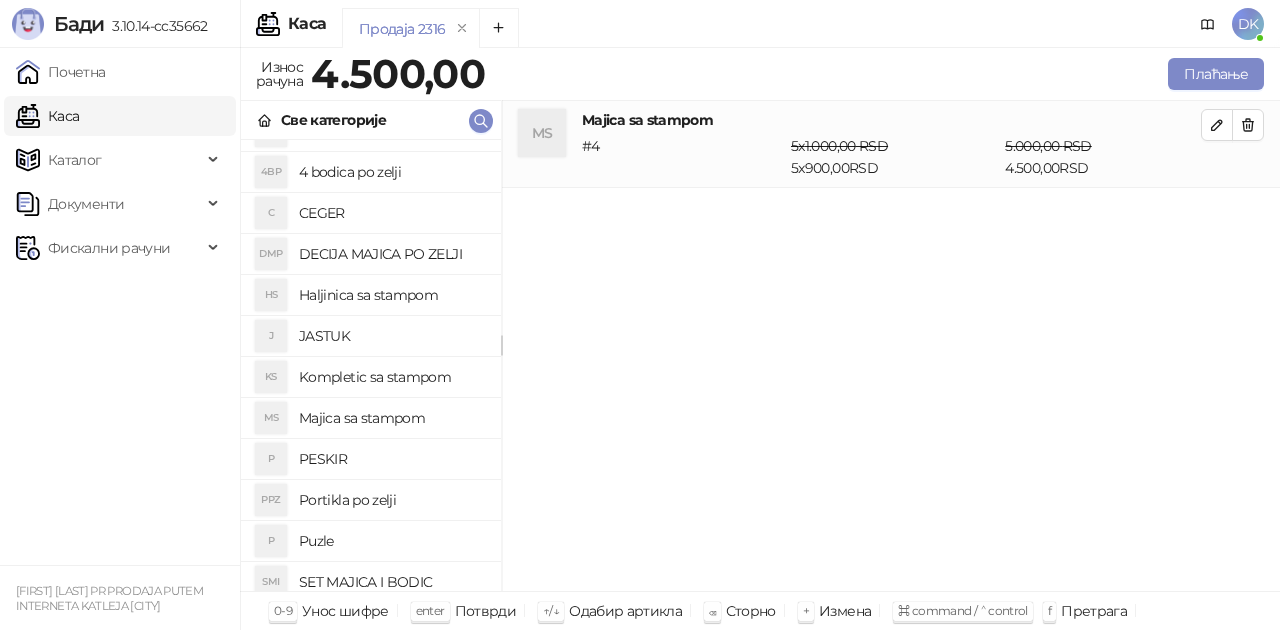 scroll, scrollTop: 100, scrollLeft: 0, axis: vertical 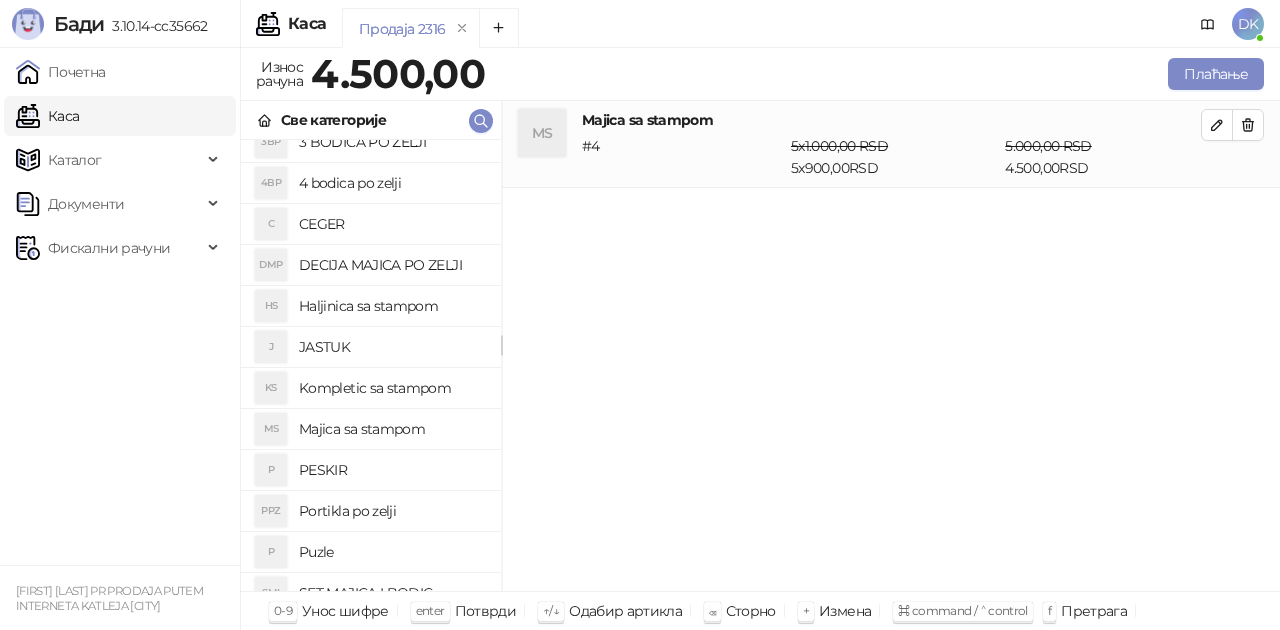 click on "DECIJA MAJICA PO ZELJI" at bounding box center (392, 265) 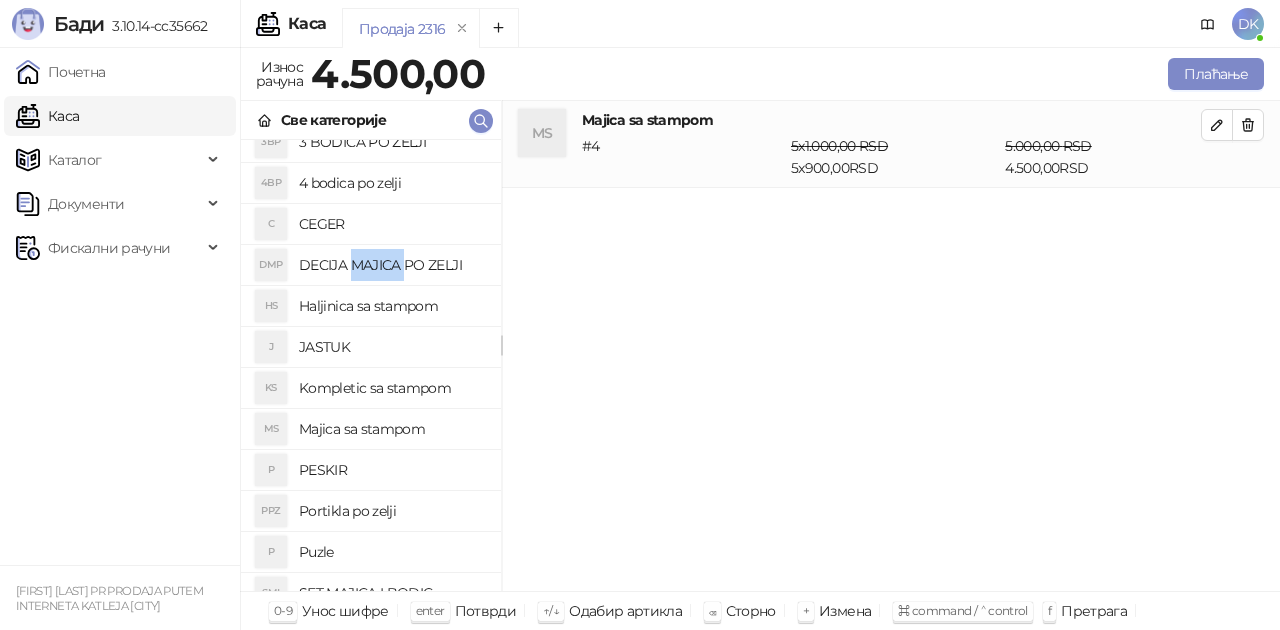 click on "DECIJA MAJICA PO ZELJI" at bounding box center [392, 265] 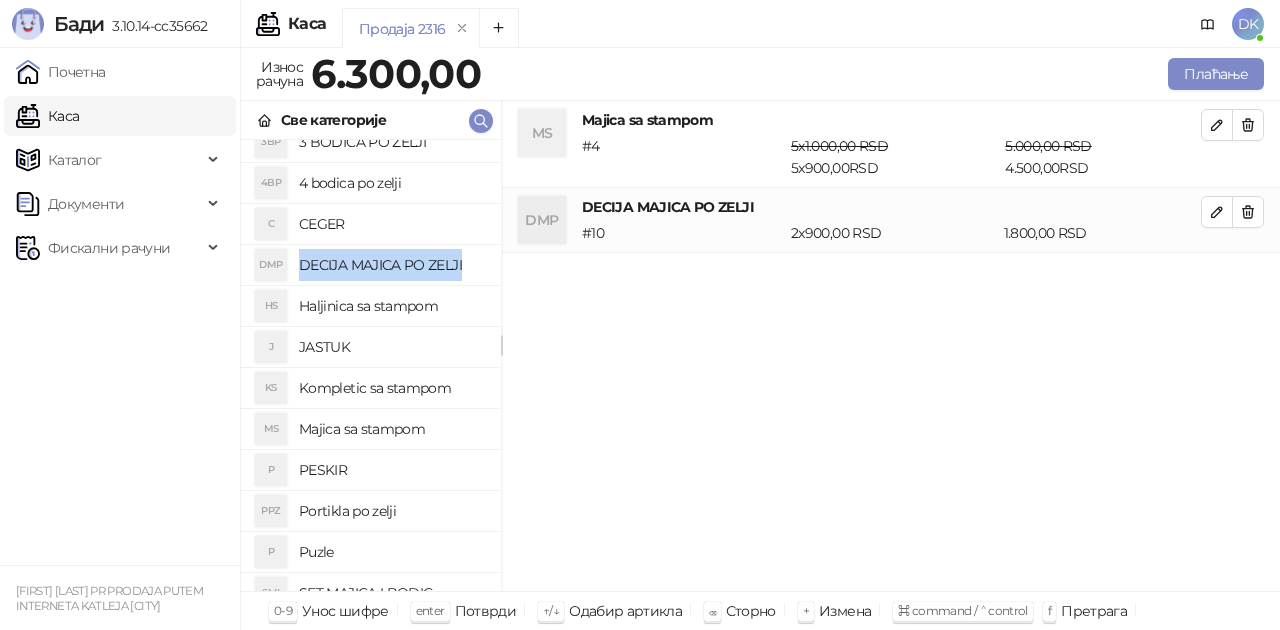 click on "DECIJA MAJICA PO ZELJI" at bounding box center [392, 265] 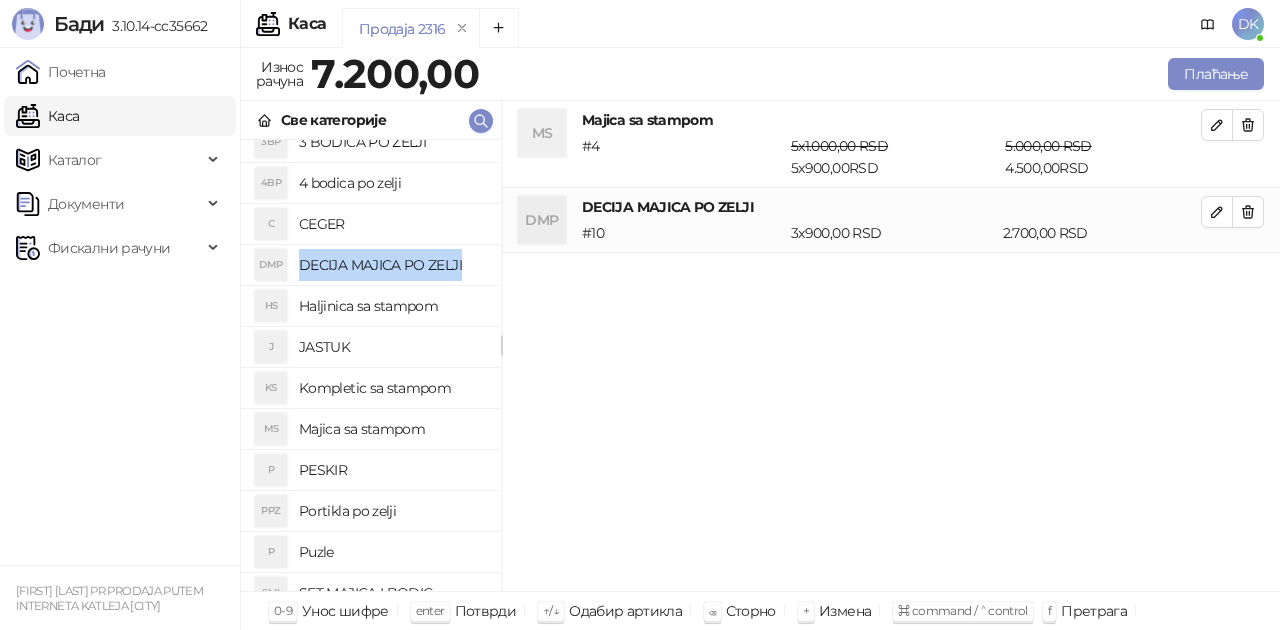 click on "DECIJA MAJICA PO ZELJI" at bounding box center [392, 265] 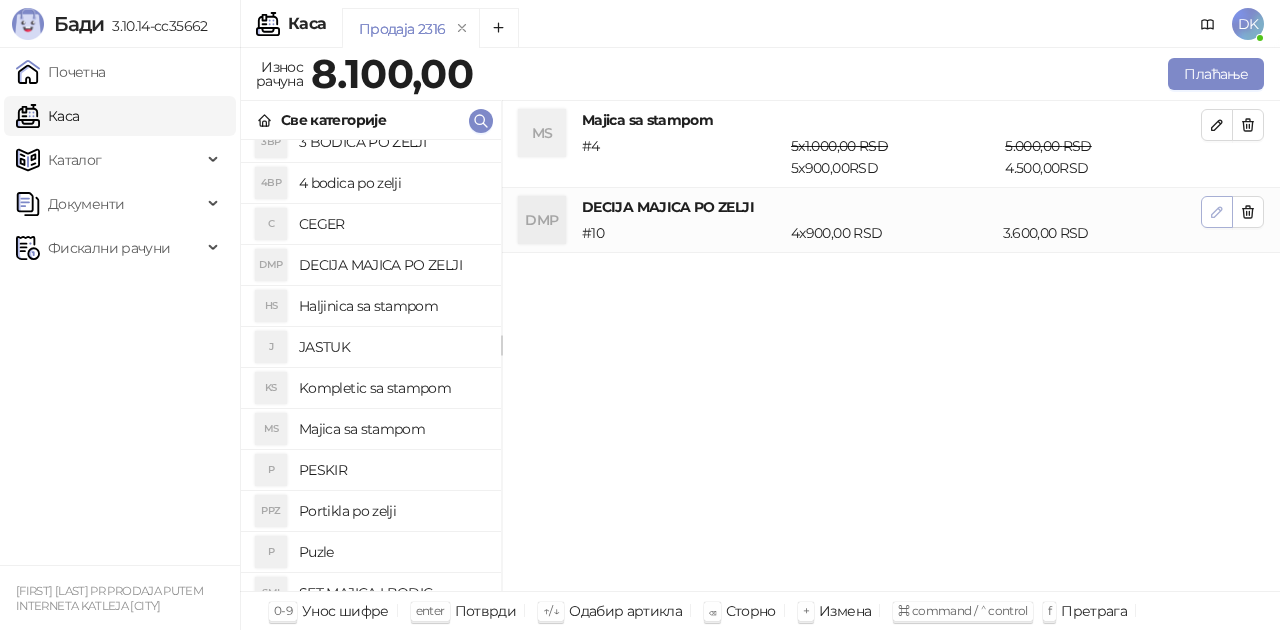 click 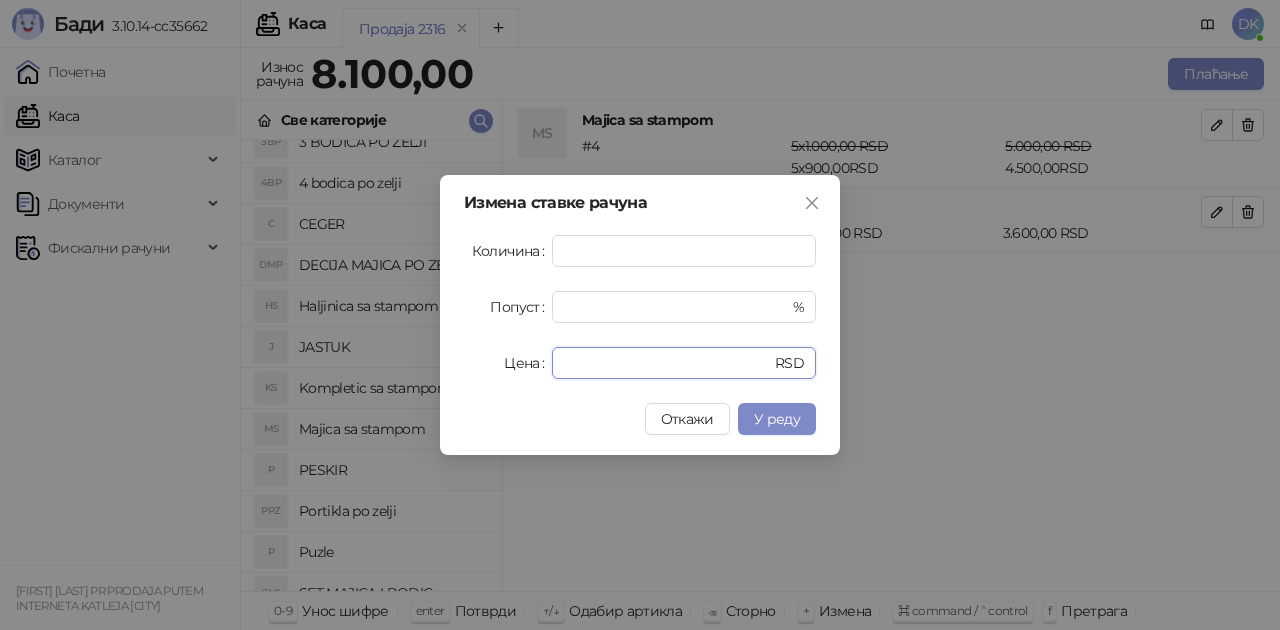 drag, startPoint x: 590, startPoint y: 356, endPoint x: 482, endPoint y: 346, distance: 108.461975 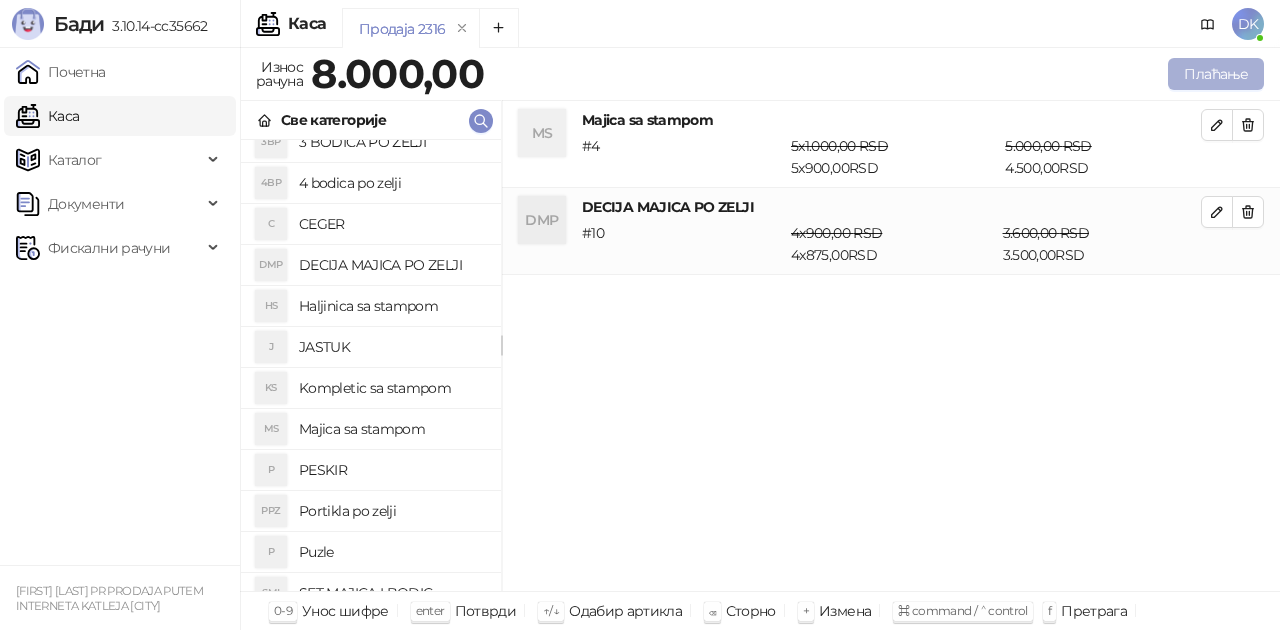 click on "Плаћање" at bounding box center [1216, 74] 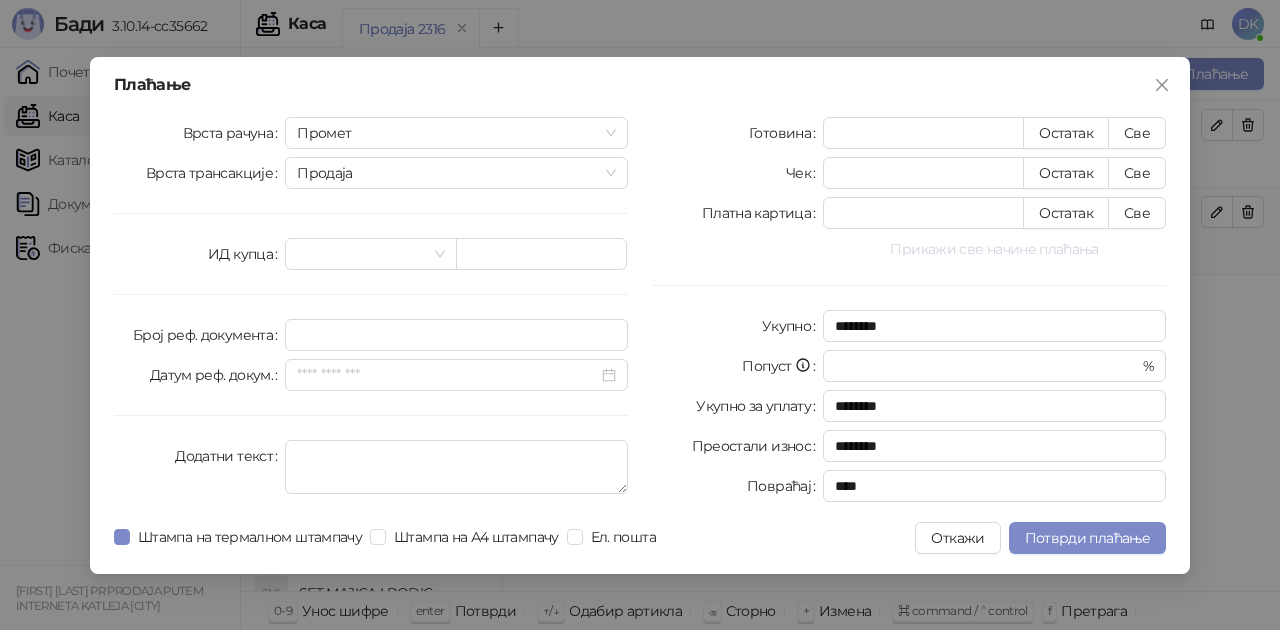 click on "Прикажи све начине плаћања" at bounding box center [994, 249] 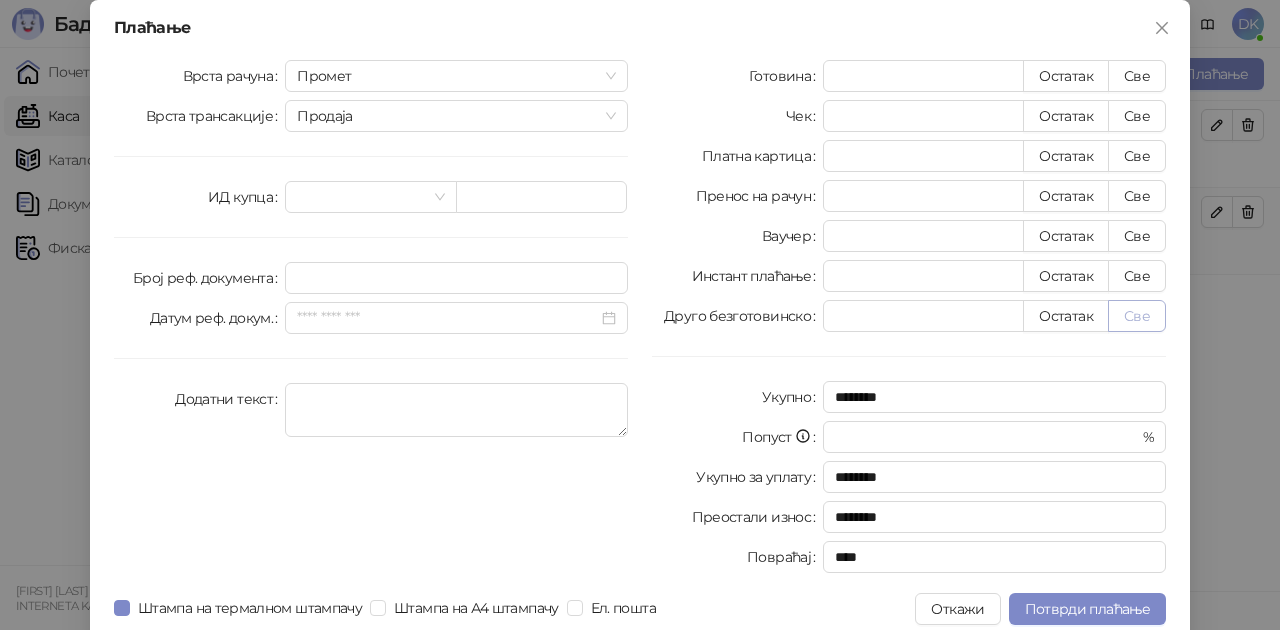 click on "Све" at bounding box center [1137, 316] 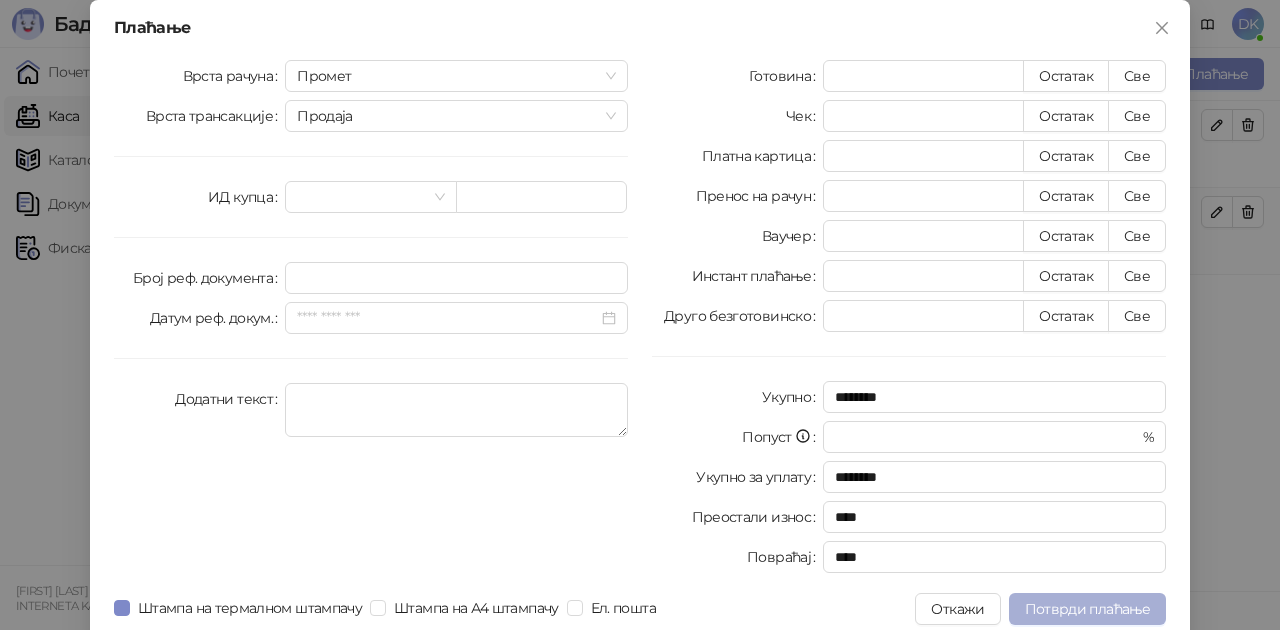 click on "Потврди плаћање" at bounding box center (1087, 609) 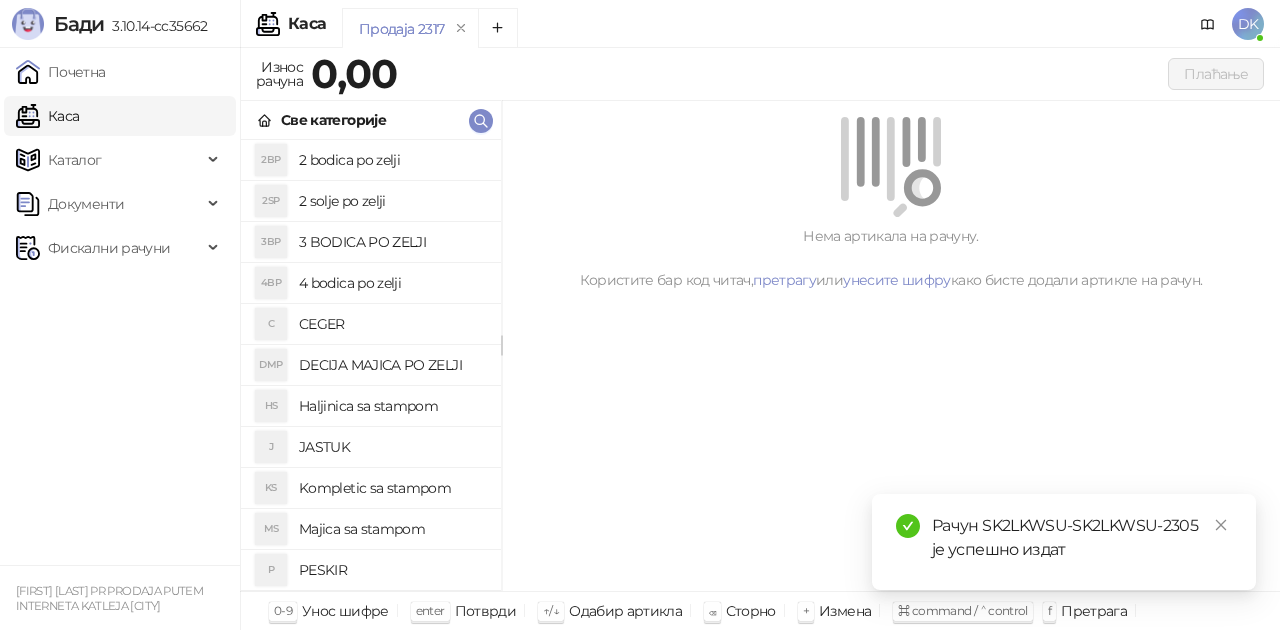 click on "Majica sa stampom" at bounding box center (392, 529) 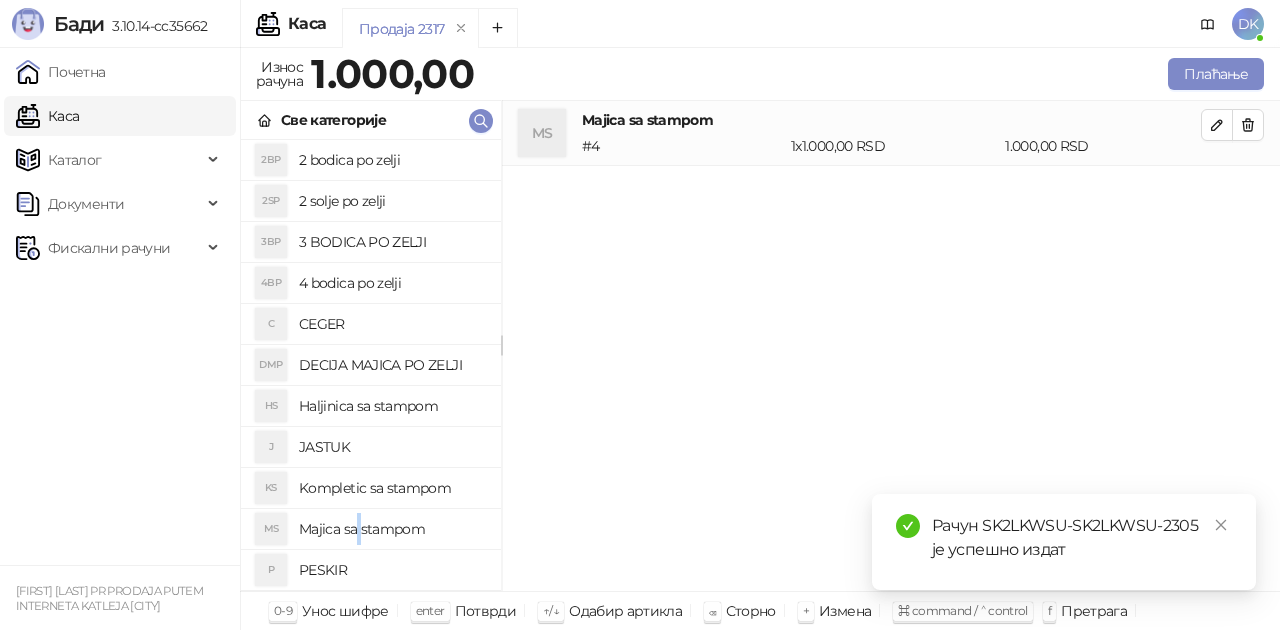 click on "Majica sa stampom" at bounding box center [392, 529] 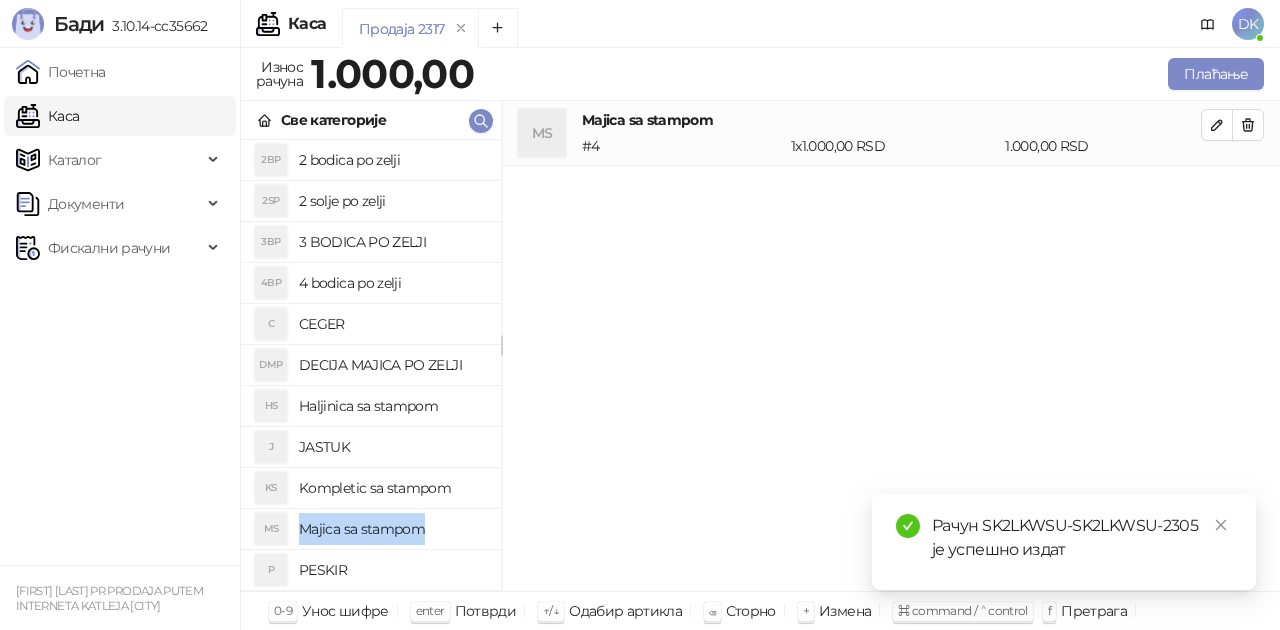 click on "Majica sa stampom" at bounding box center [392, 529] 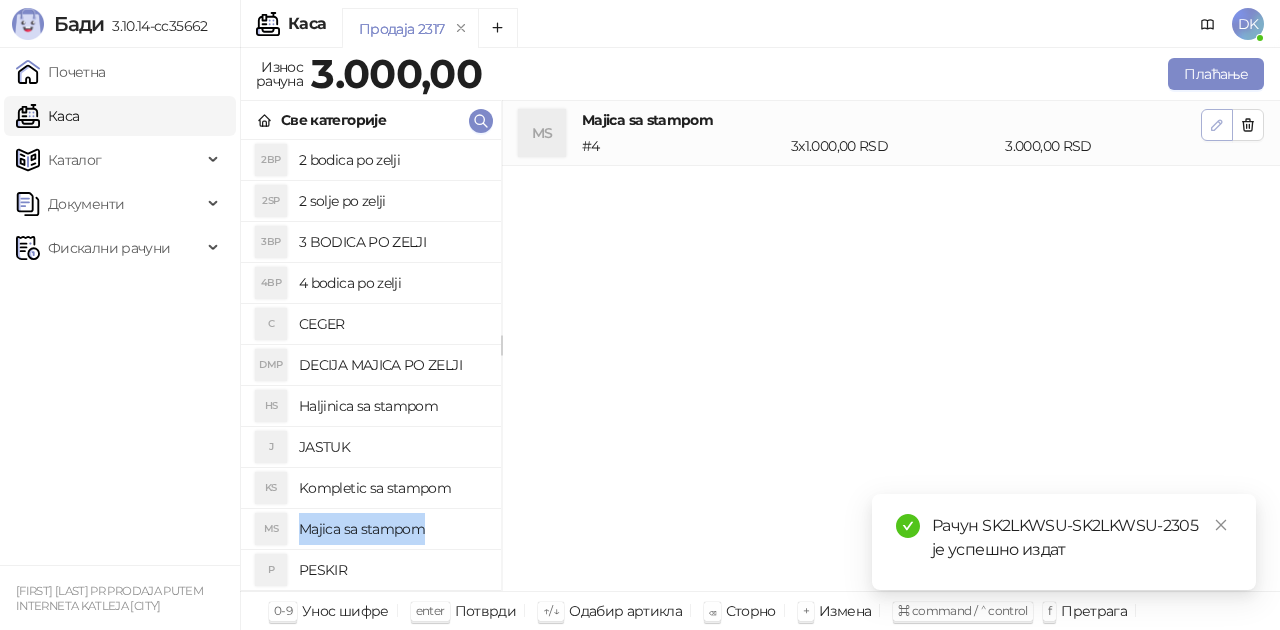 click at bounding box center (1217, 125) 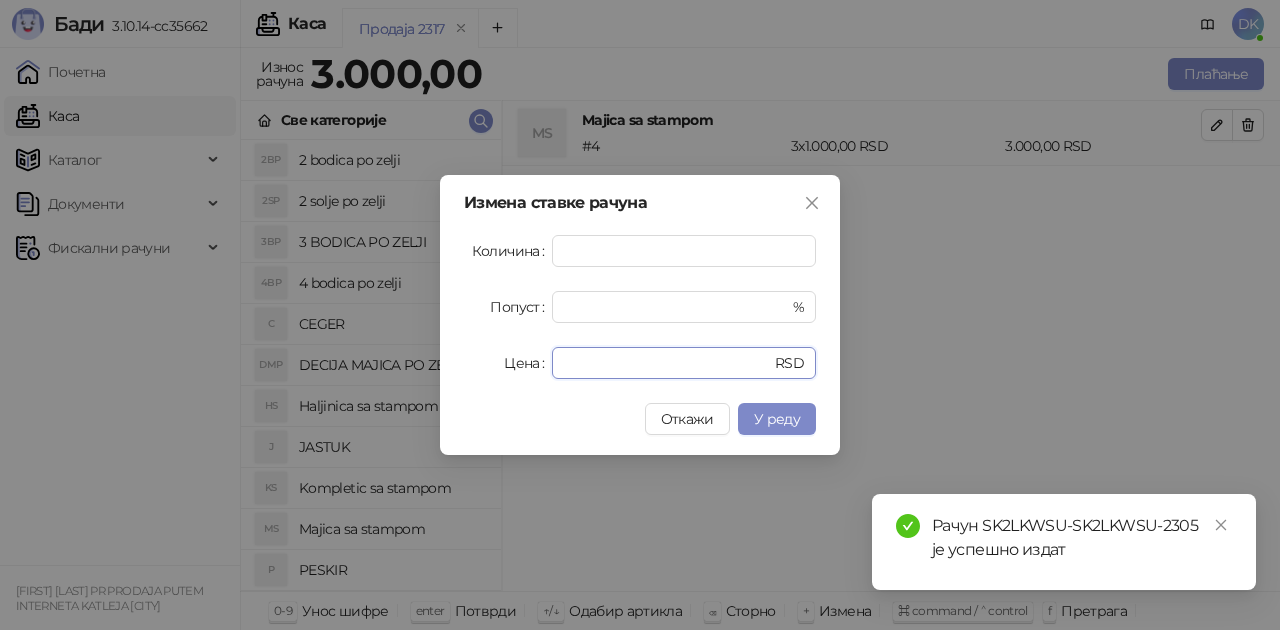 drag, startPoint x: 600, startPoint y: 361, endPoint x: 447, endPoint y: 348, distance: 153.5513 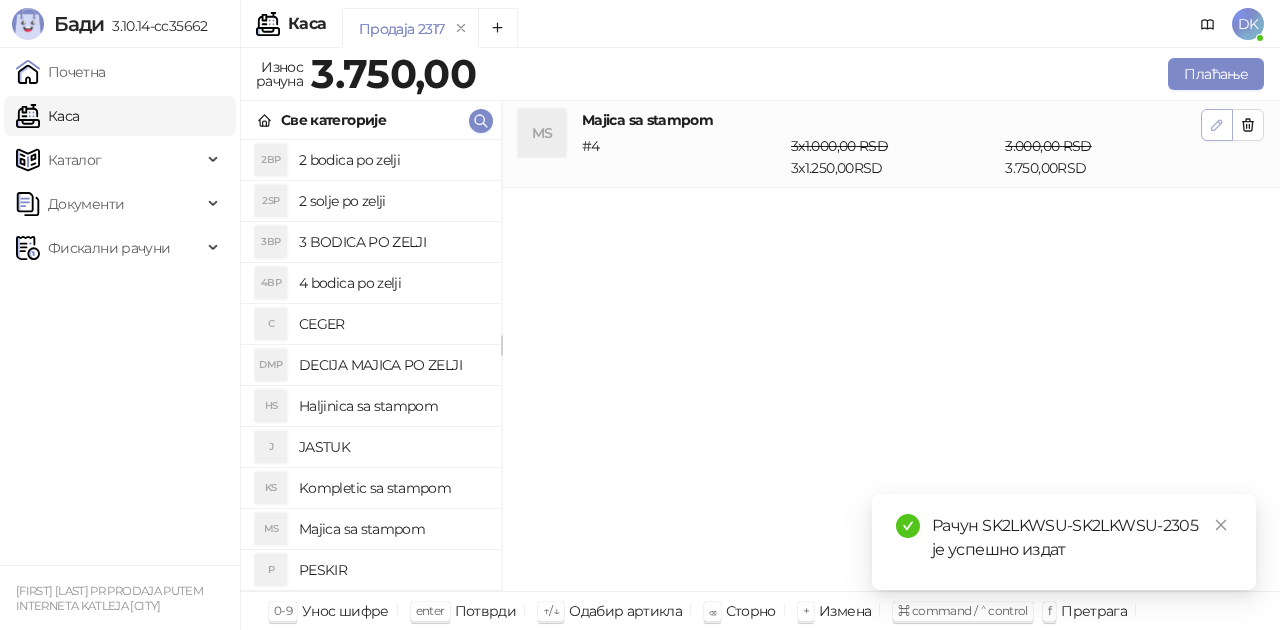 click 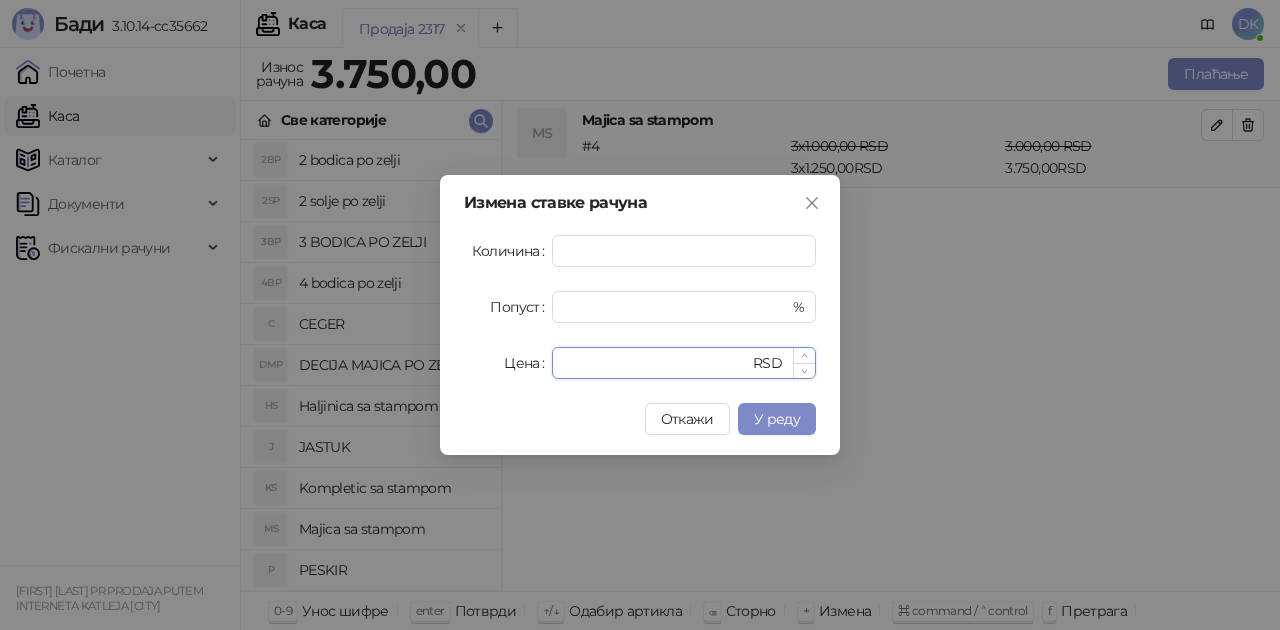 click on "****" at bounding box center (656, 363) 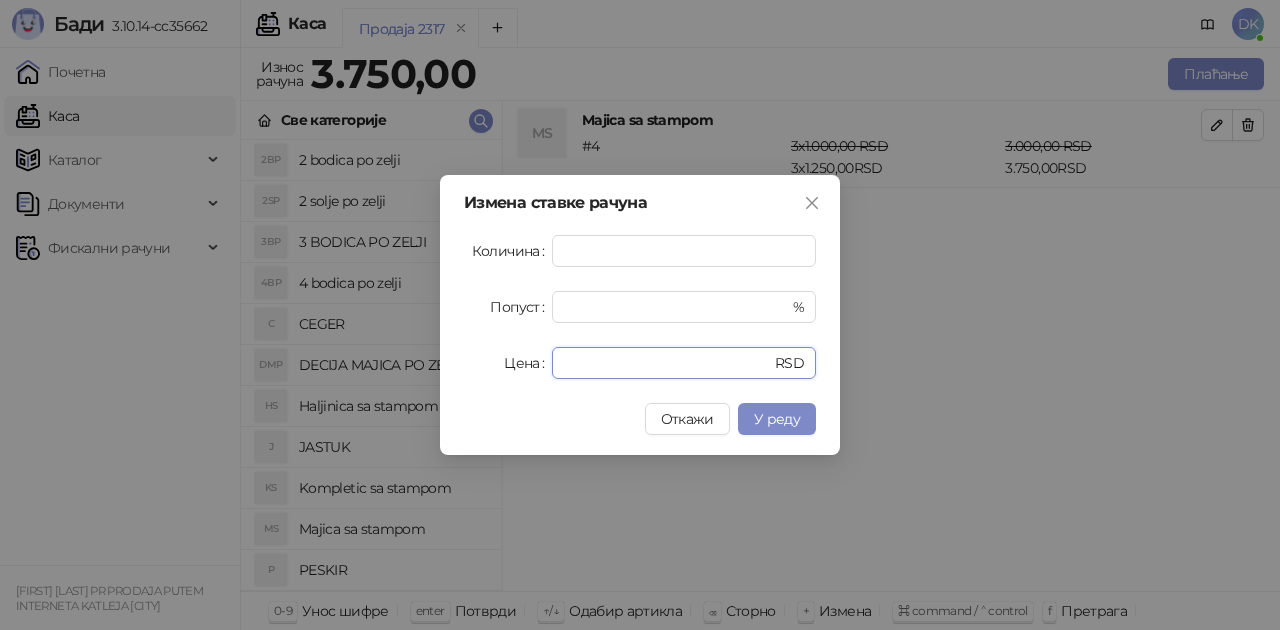drag, startPoint x: 626, startPoint y: 357, endPoint x: 430, endPoint y: 354, distance: 196.02296 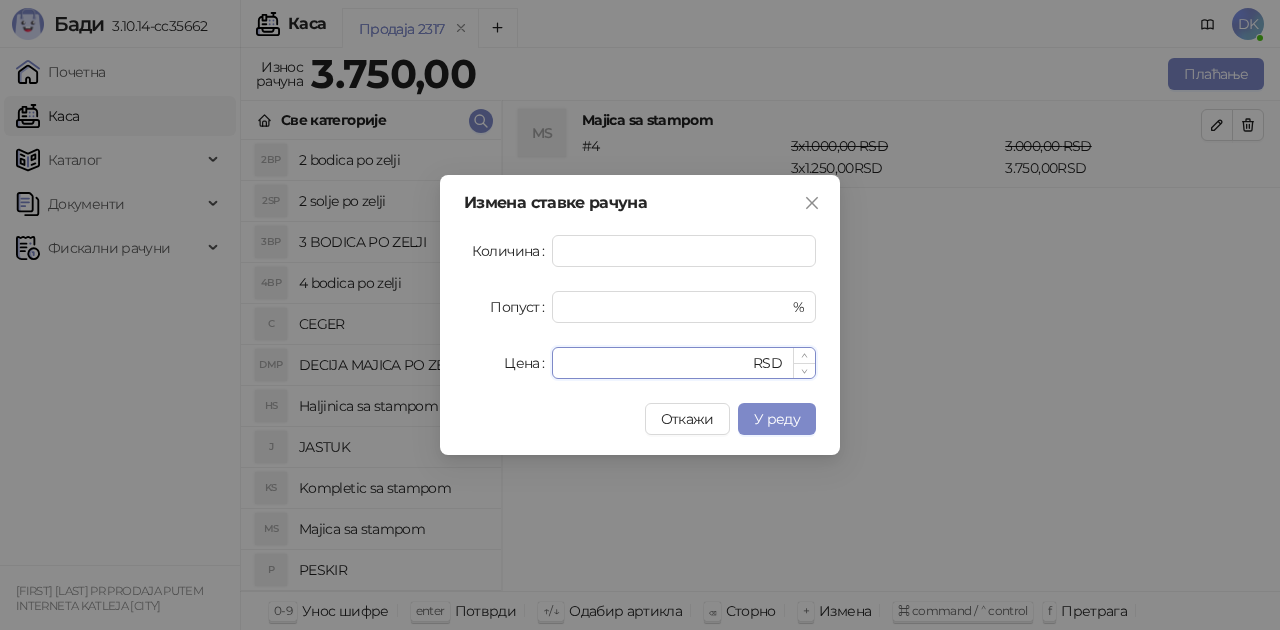 click on "*****" at bounding box center [656, 363] 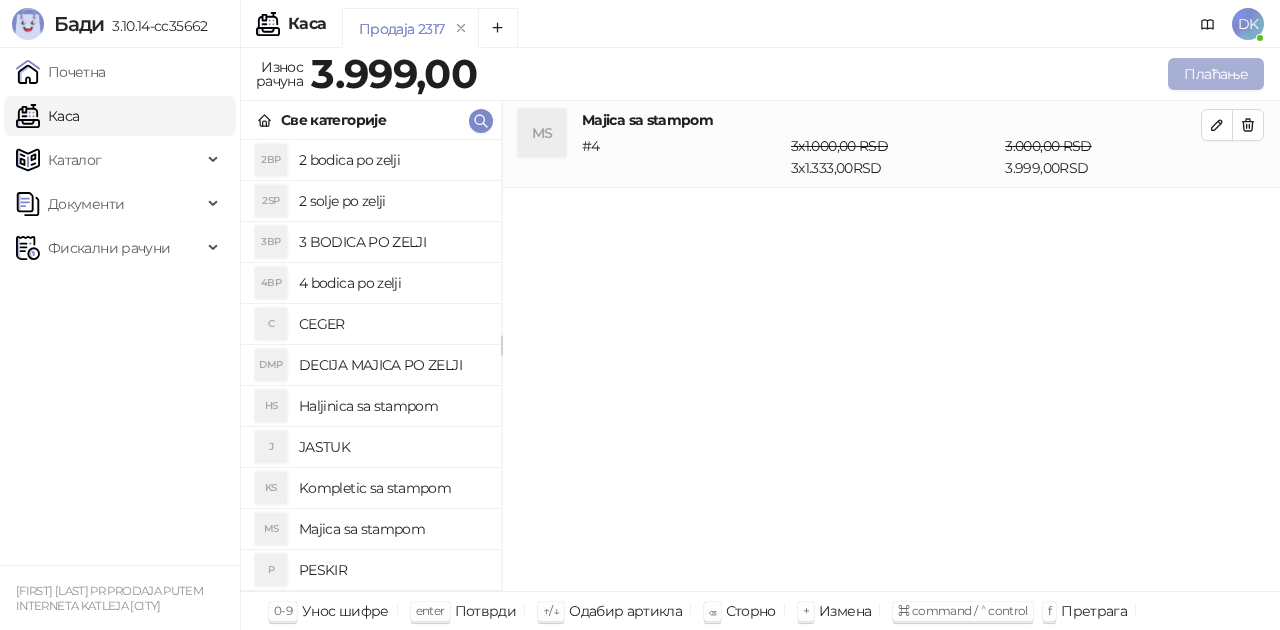 click on "Плаћање" at bounding box center [1216, 74] 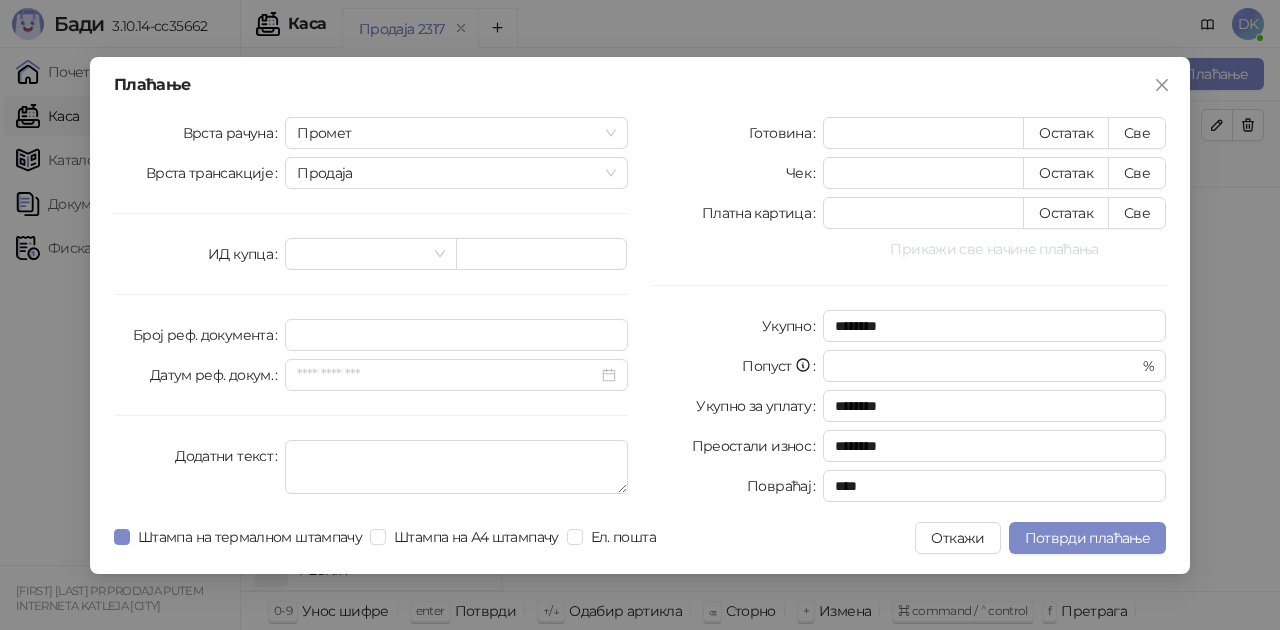 click on "Прикажи све начине плаћања" at bounding box center (994, 249) 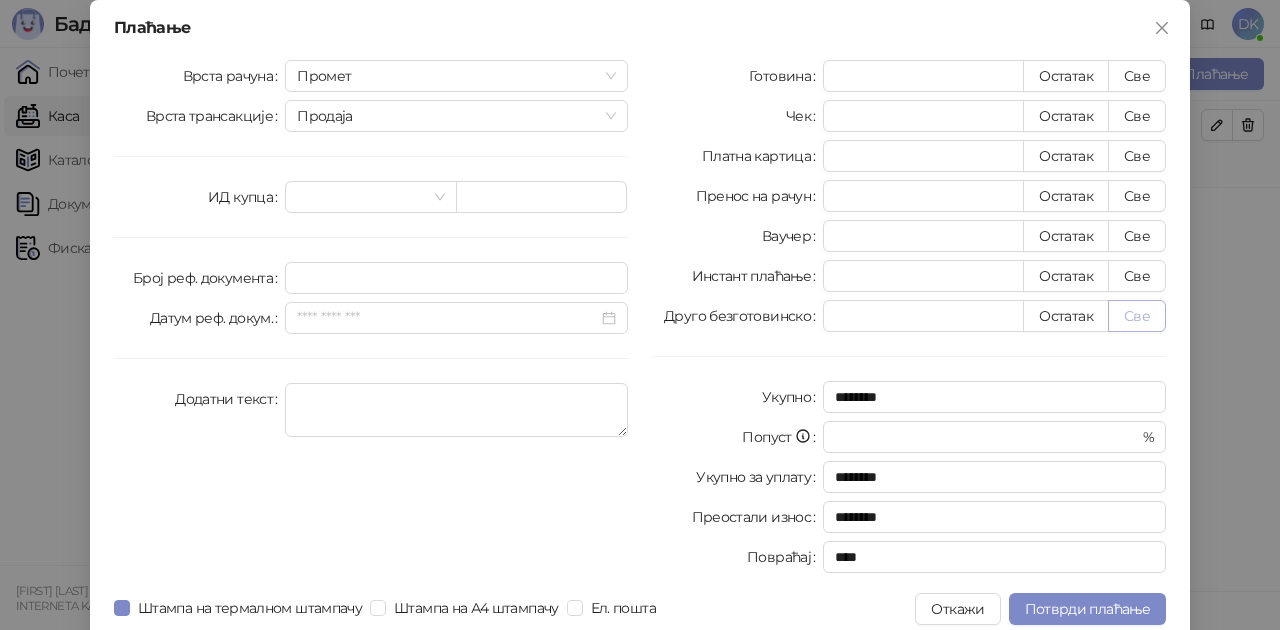 click on "Све" at bounding box center [1137, 316] 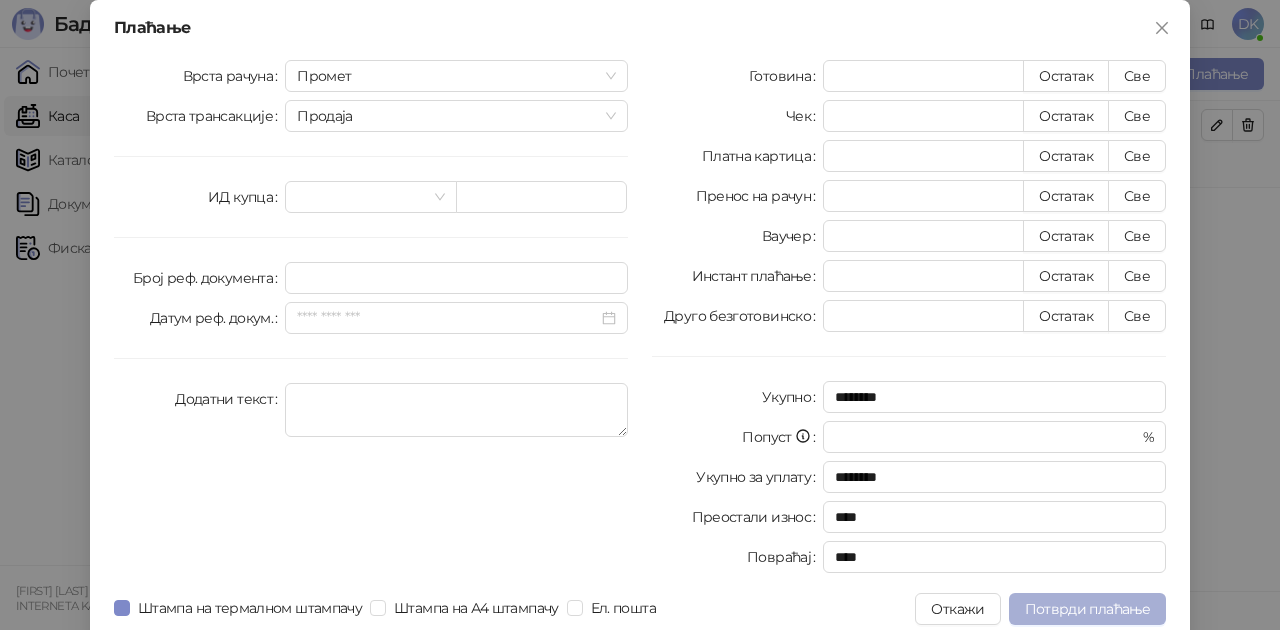 click on "Потврди плаћање" at bounding box center (1087, 609) 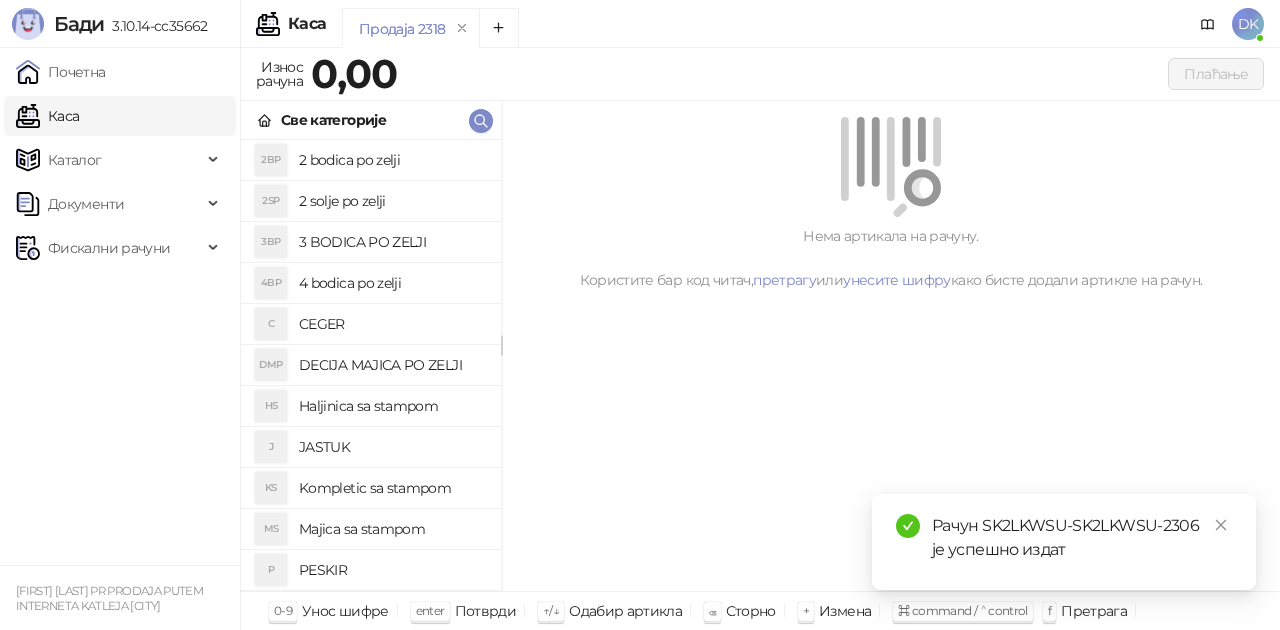 click on "Majica sa stampom" at bounding box center (392, 529) 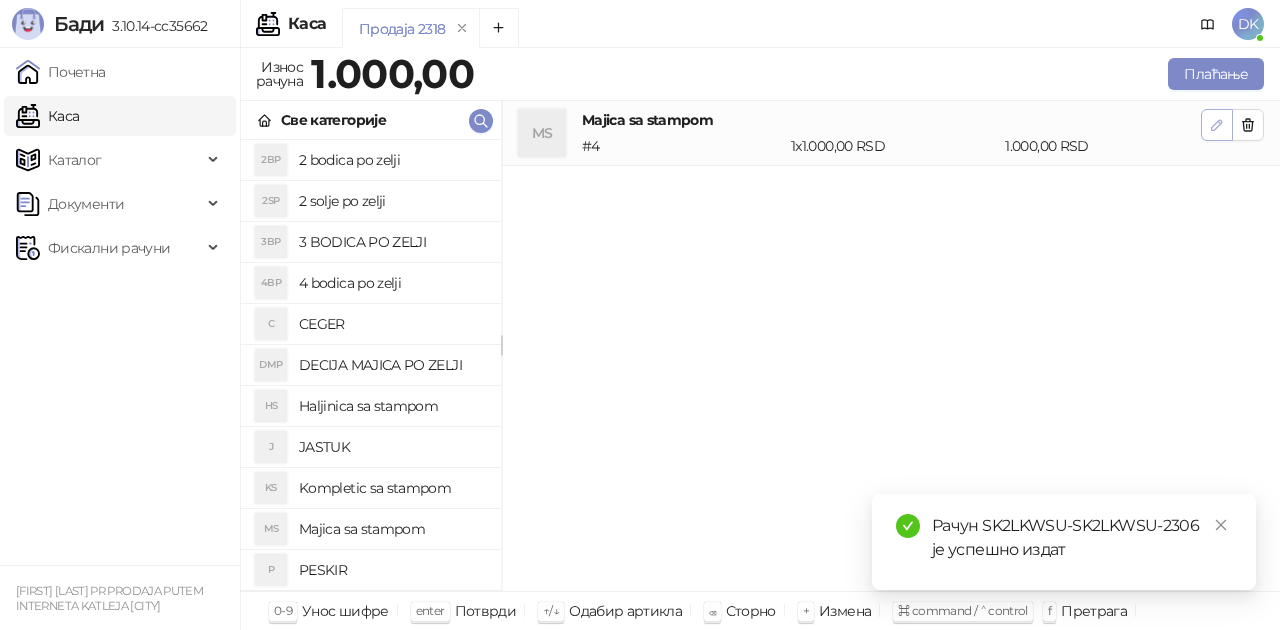 click at bounding box center [1217, 125] 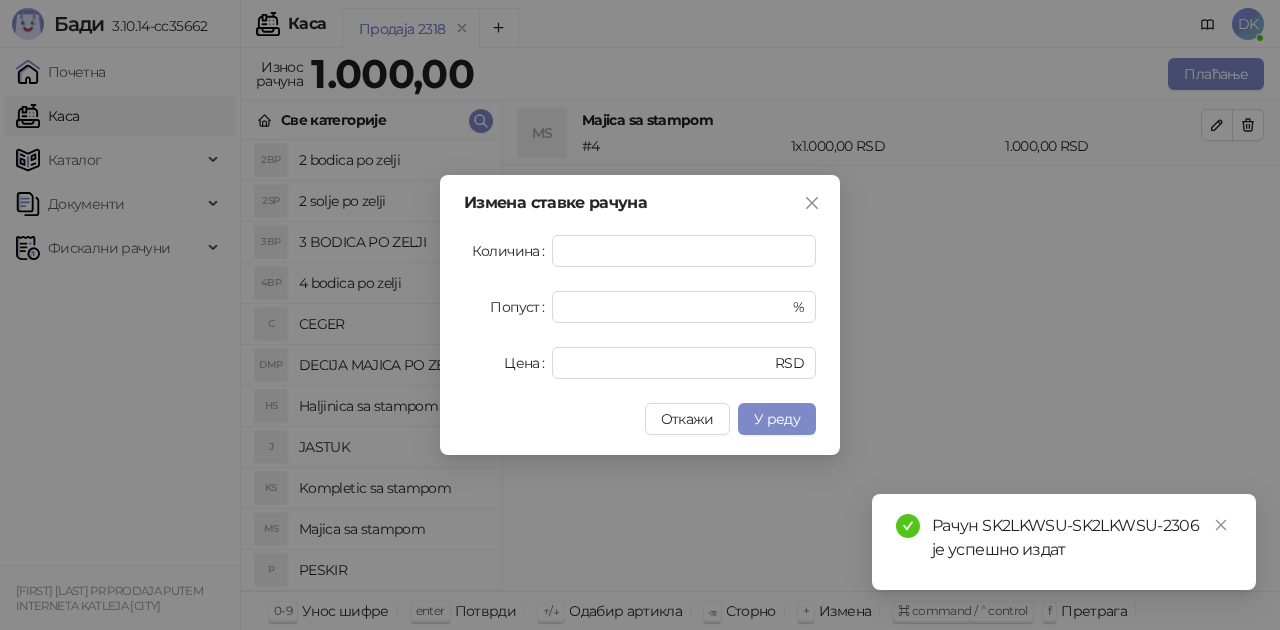 type on "*" 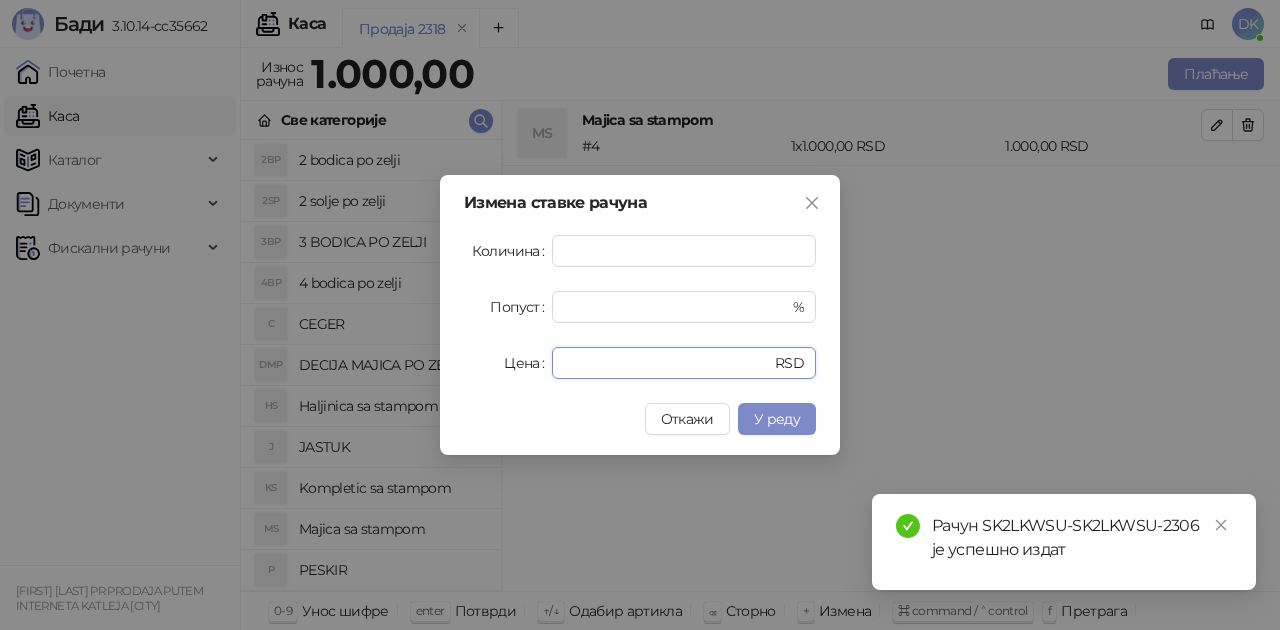 type on "***" 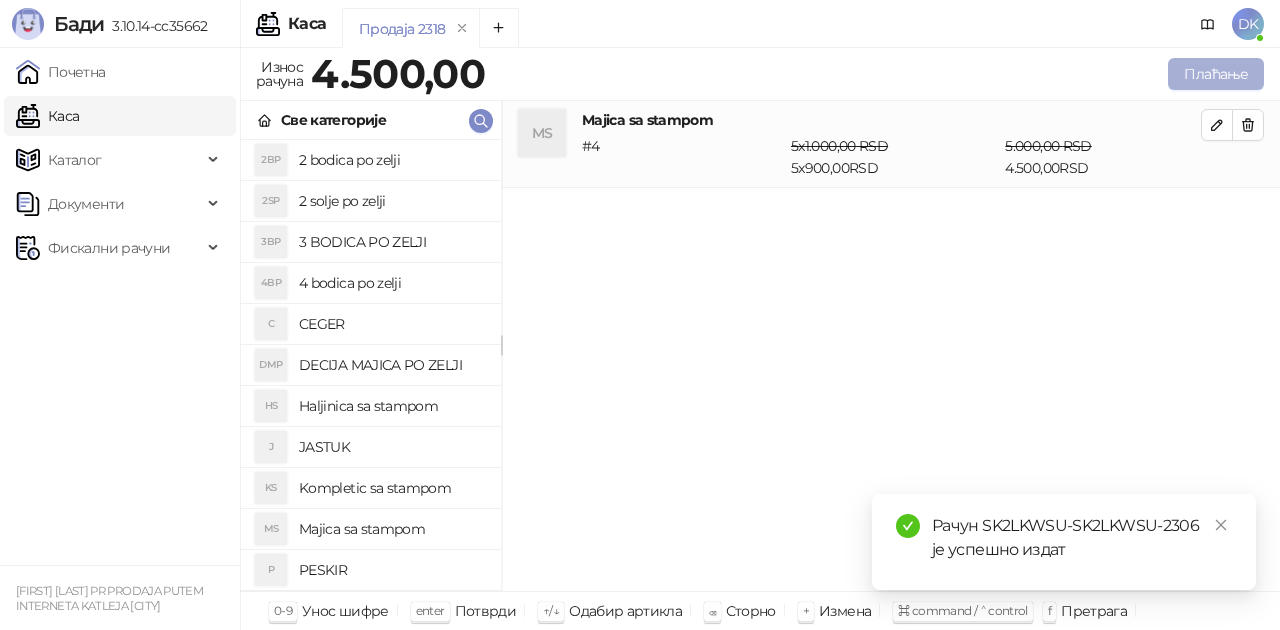 click on "Плаћање" at bounding box center (1216, 74) 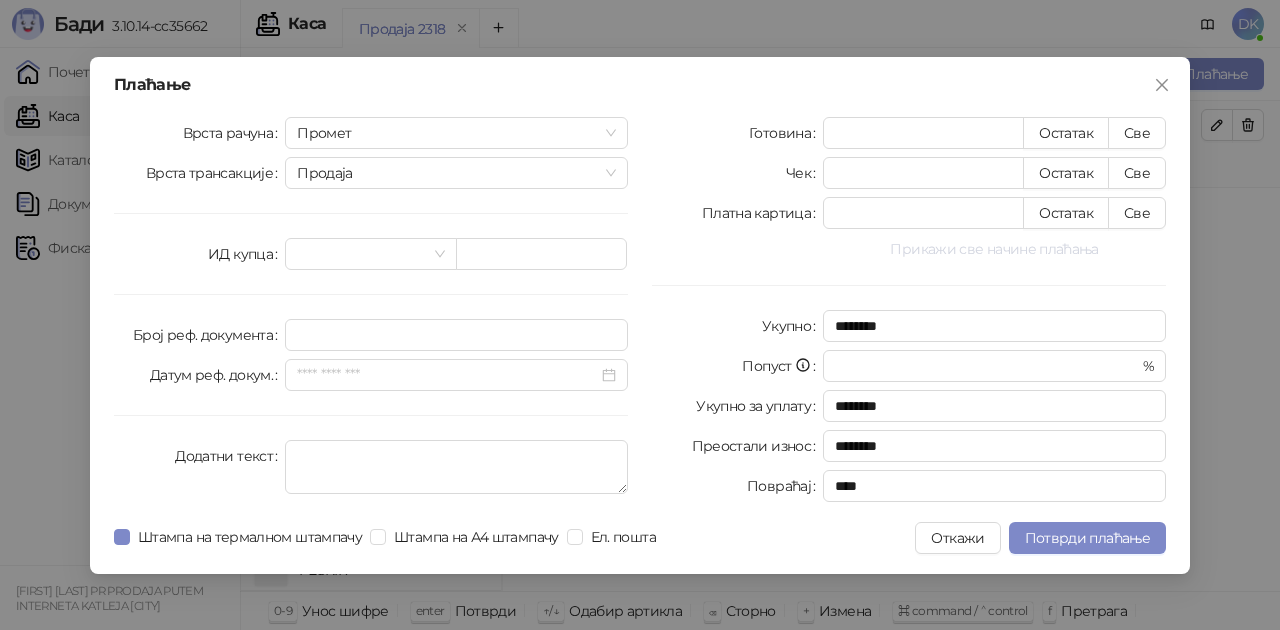 click on "Прикажи све начине плаћања" at bounding box center (994, 249) 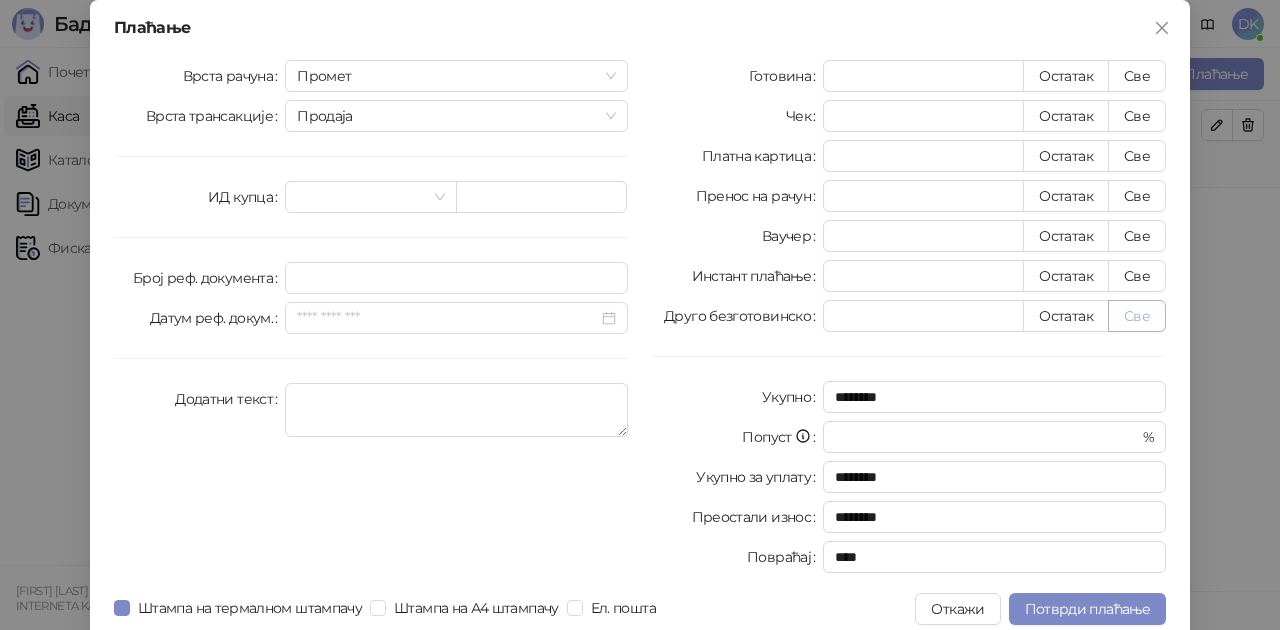 click on "Све" at bounding box center [1137, 316] 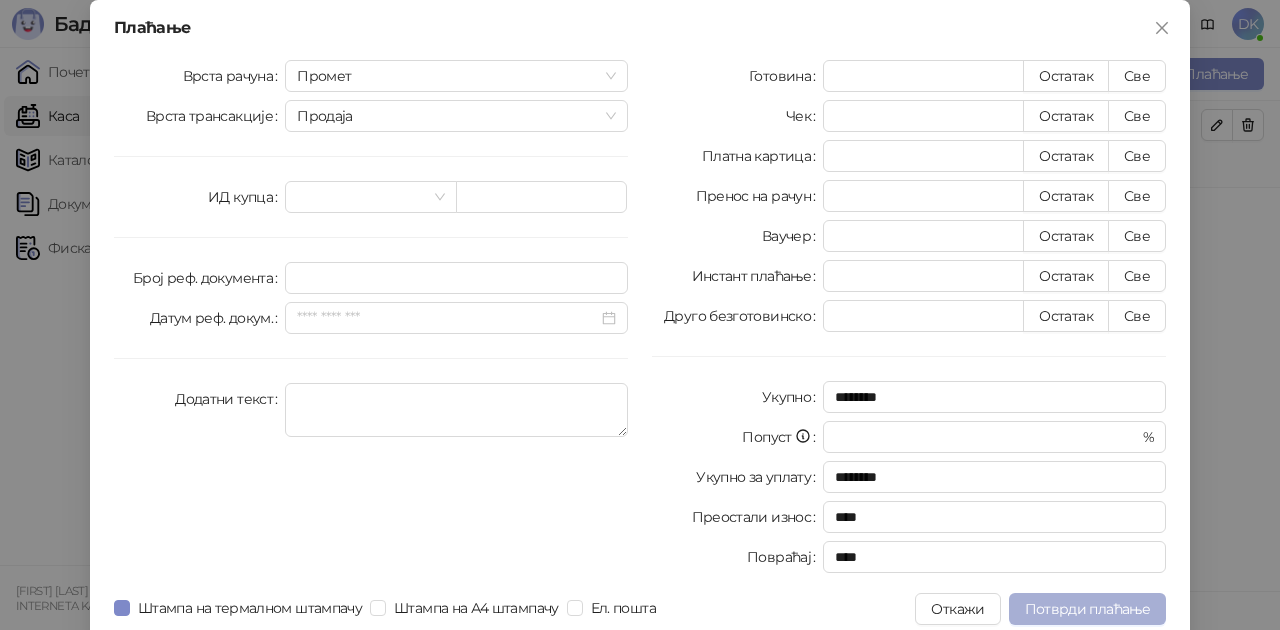 click on "Потврди плаћање" at bounding box center (1087, 609) 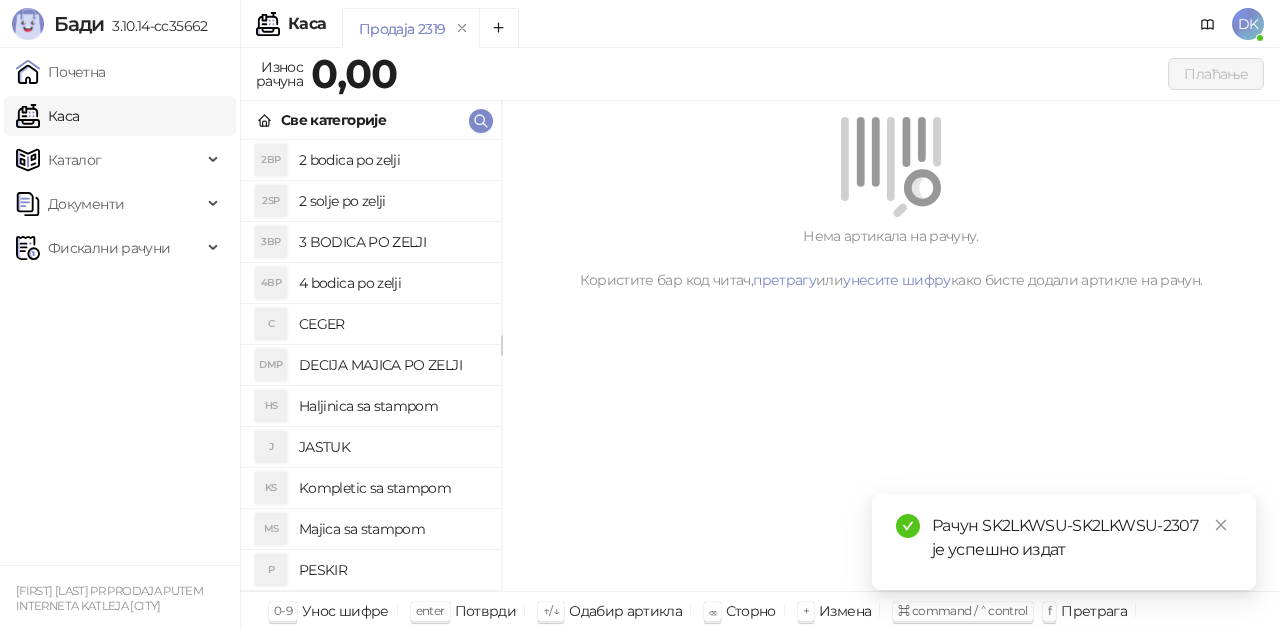 click on "Majica sa stampom" at bounding box center (392, 529) 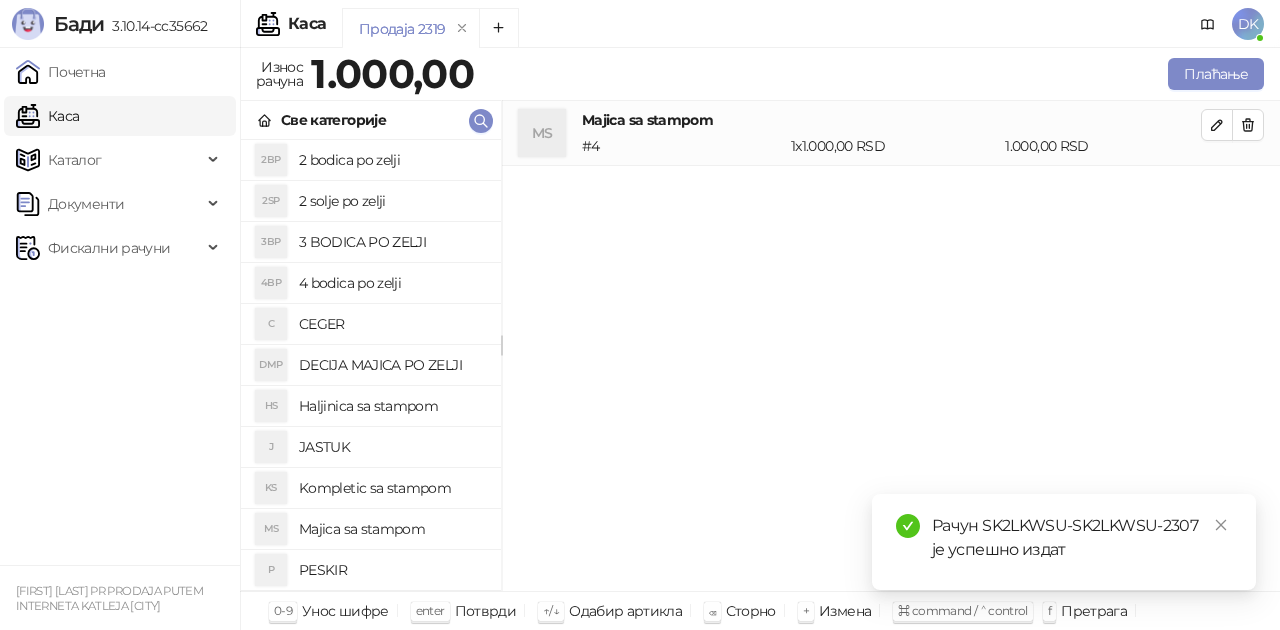 click on "Majica sa stampom" at bounding box center (392, 529) 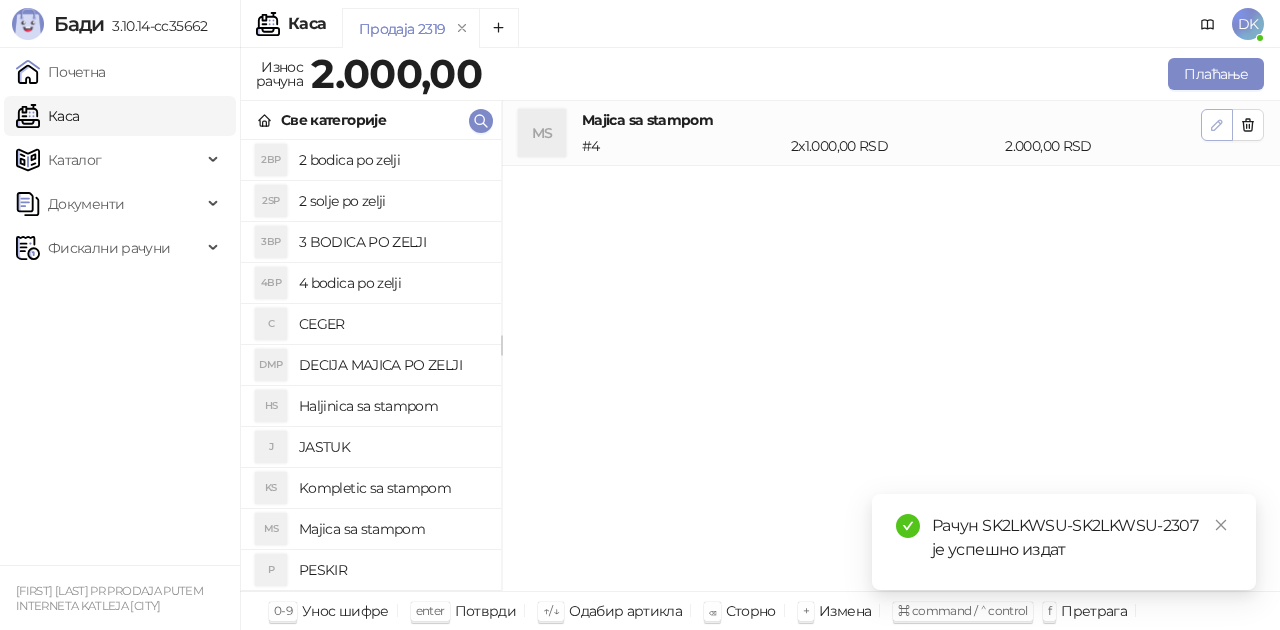 click 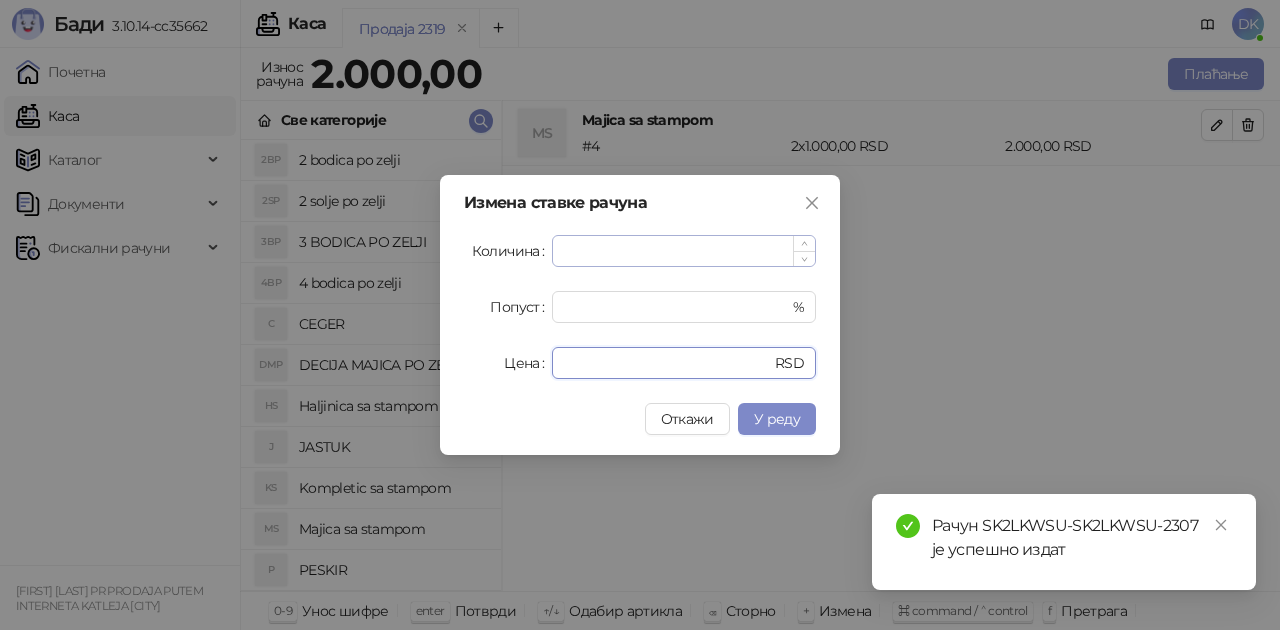 type on "****" 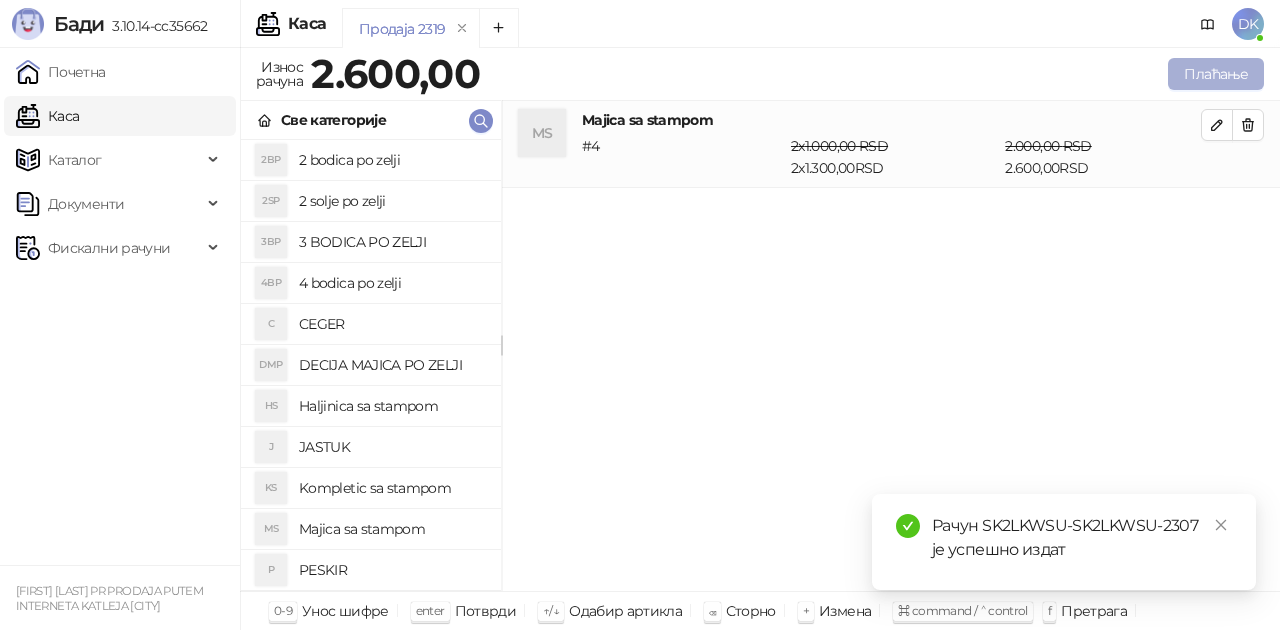 click on "Плаћање" at bounding box center [1216, 74] 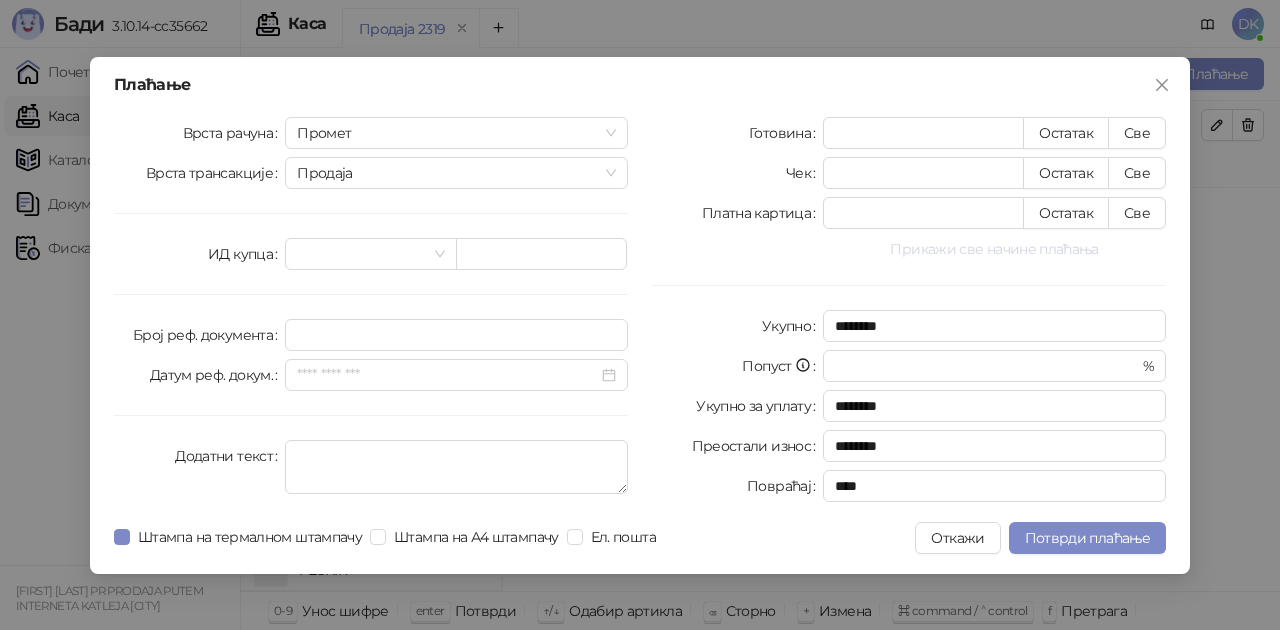 click on "Прикажи све начине плаћања" at bounding box center [994, 249] 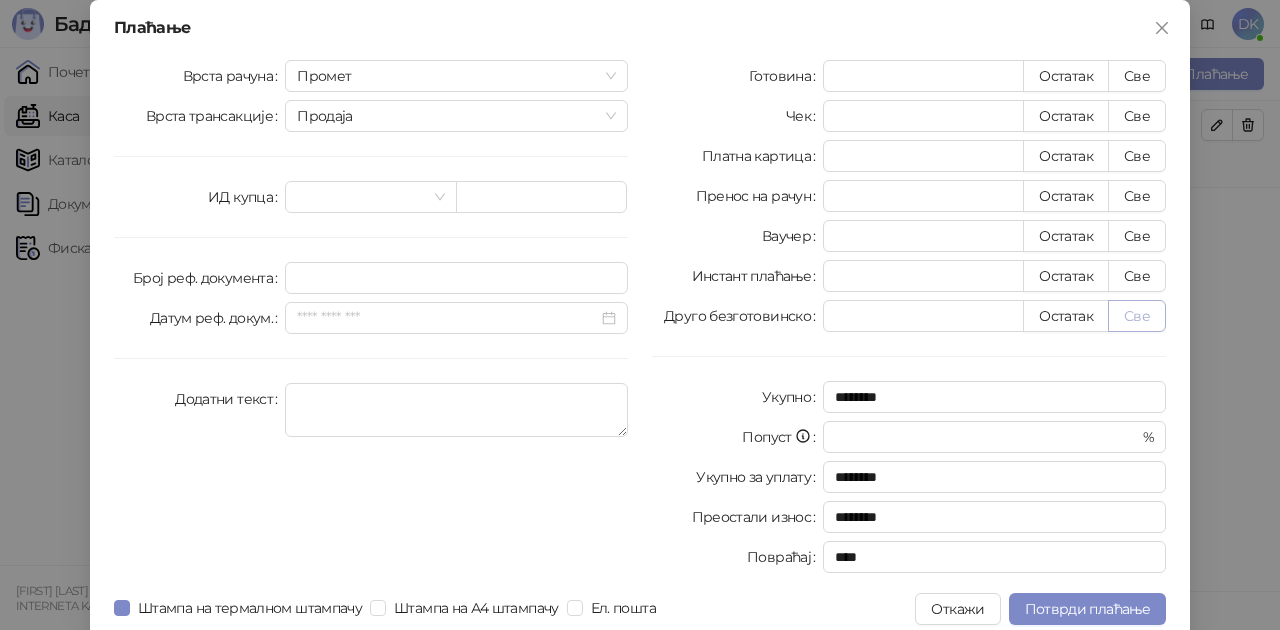 click on "Све" at bounding box center [1137, 316] 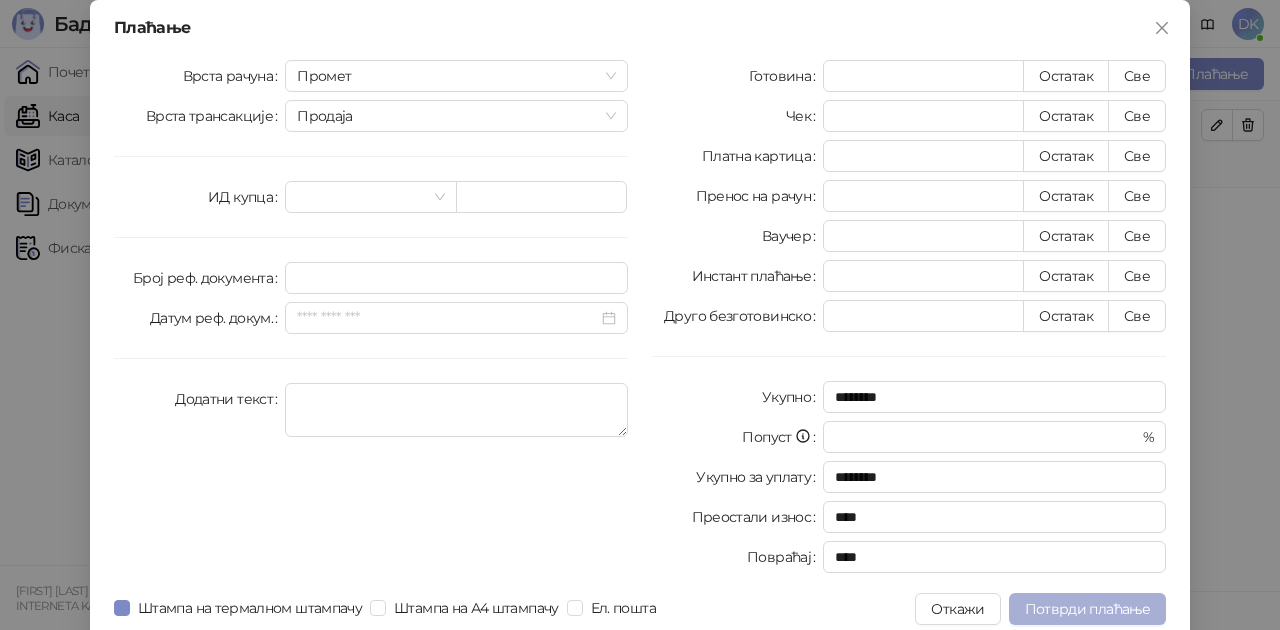 click on "Потврди плаћање" at bounding box center [1087, 609] 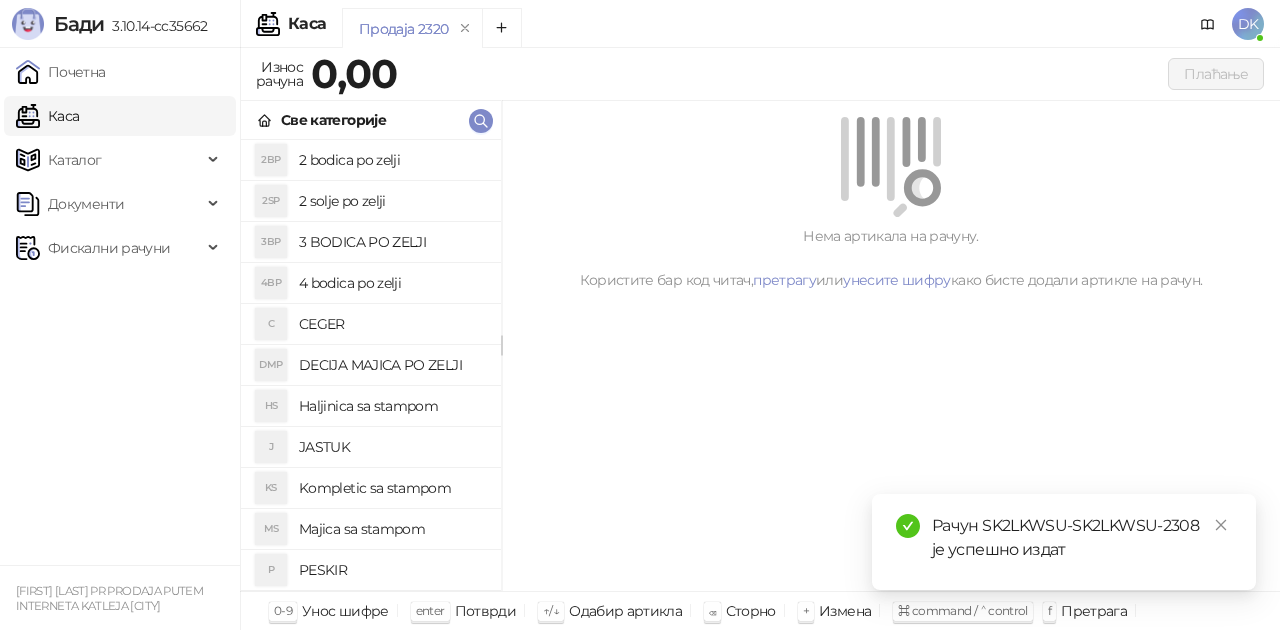 drag, startPoint x: 356, startPoint y: 520, endPoint x: 435, endPoint y: 518, distance: 79.025314 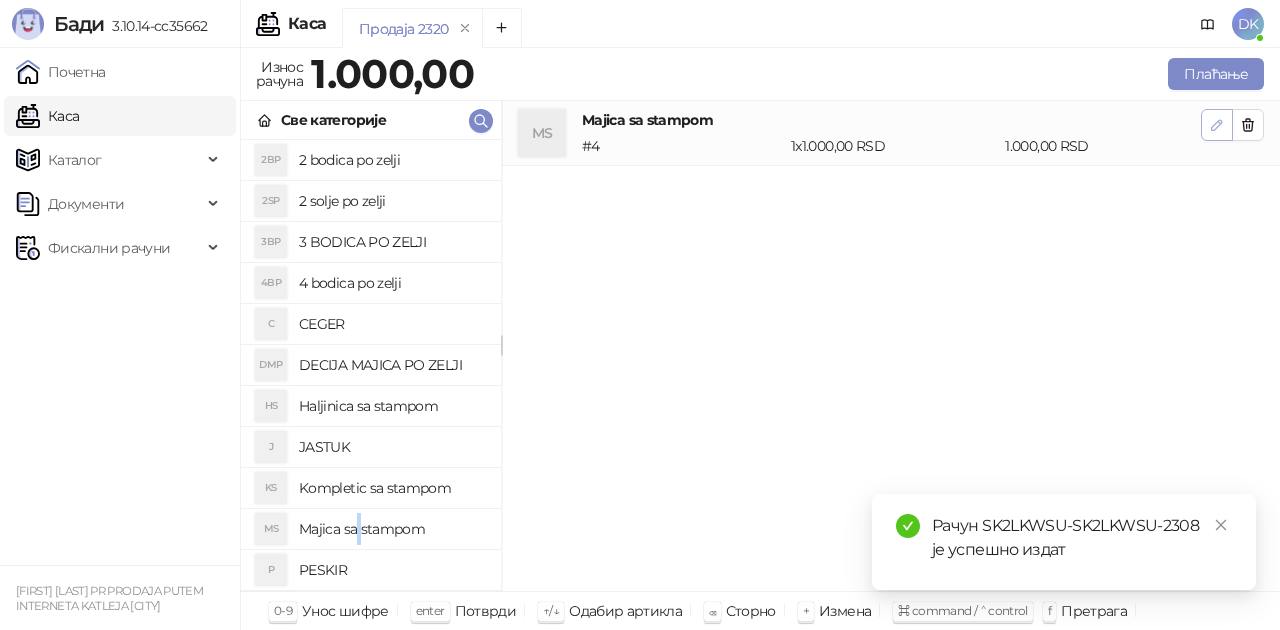 click 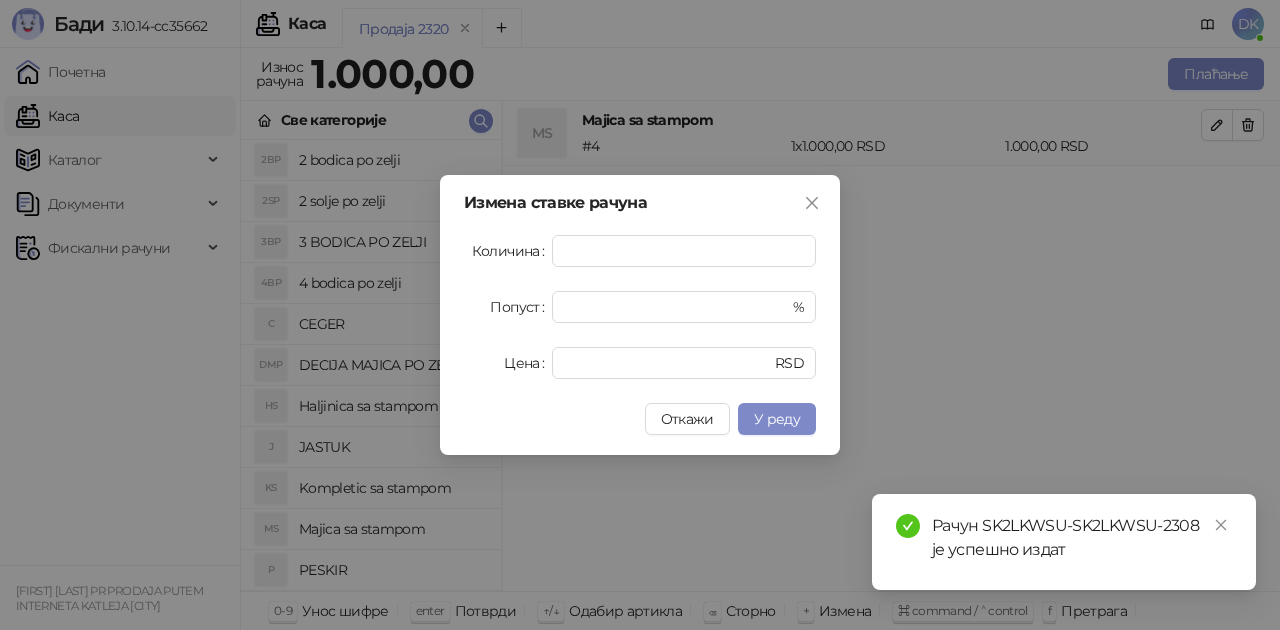 type on "*" 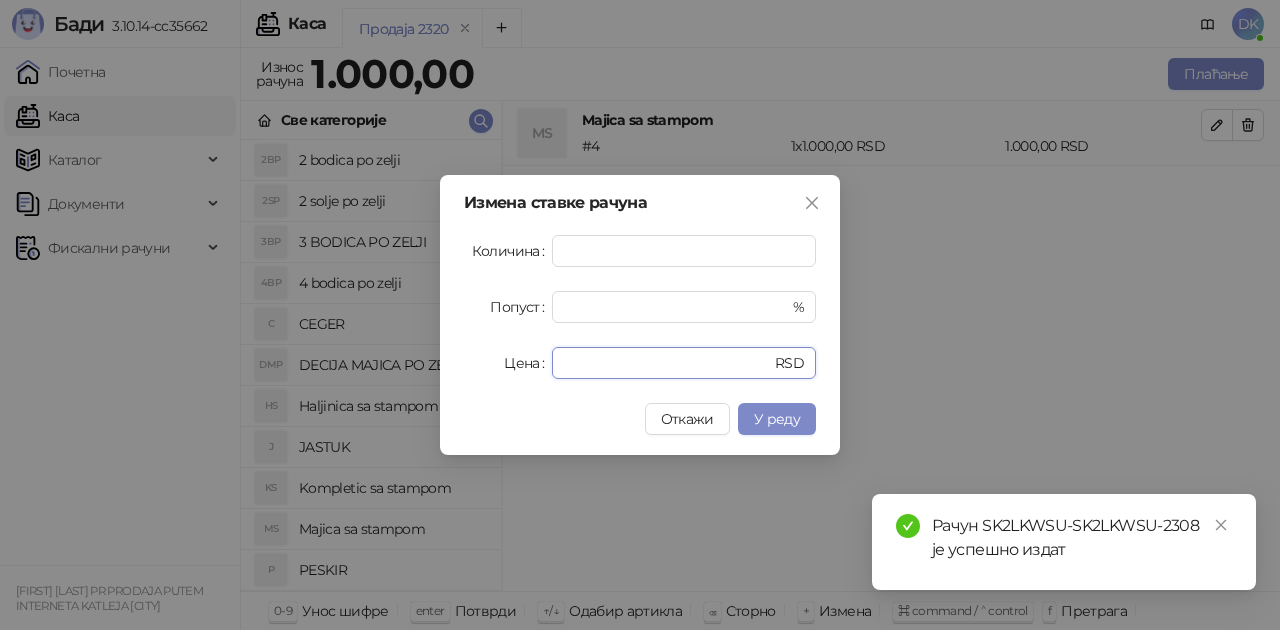 type on "***" 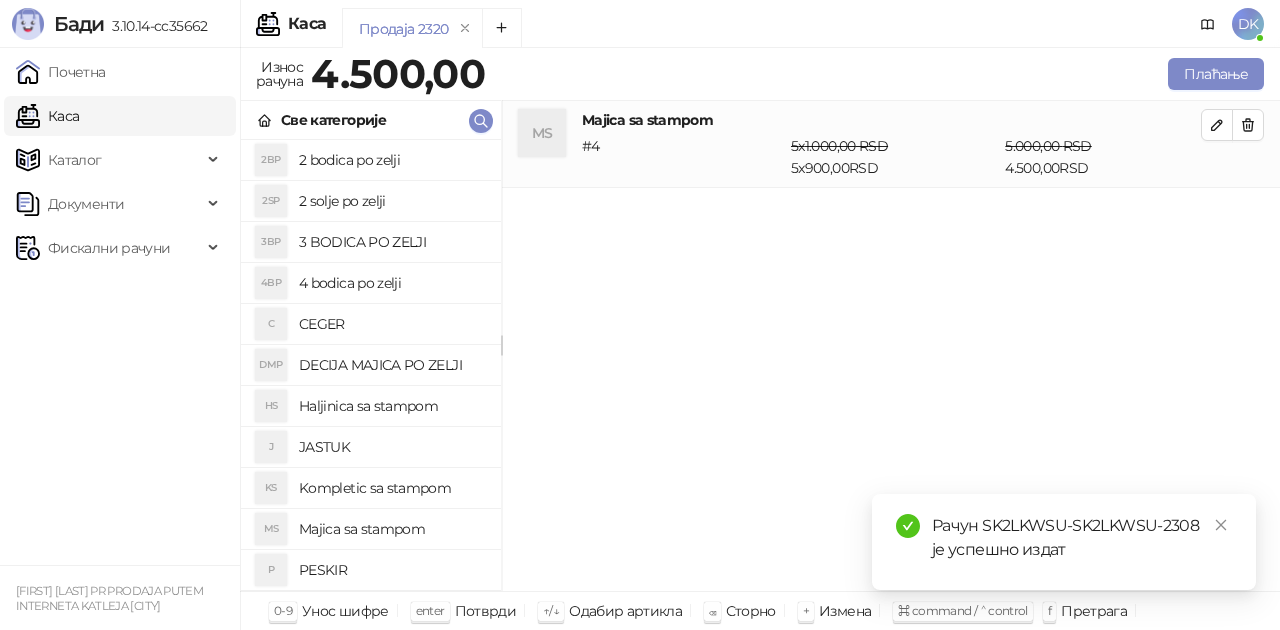 click on "4 bodica po zelji" at bounding box center [392, 283] 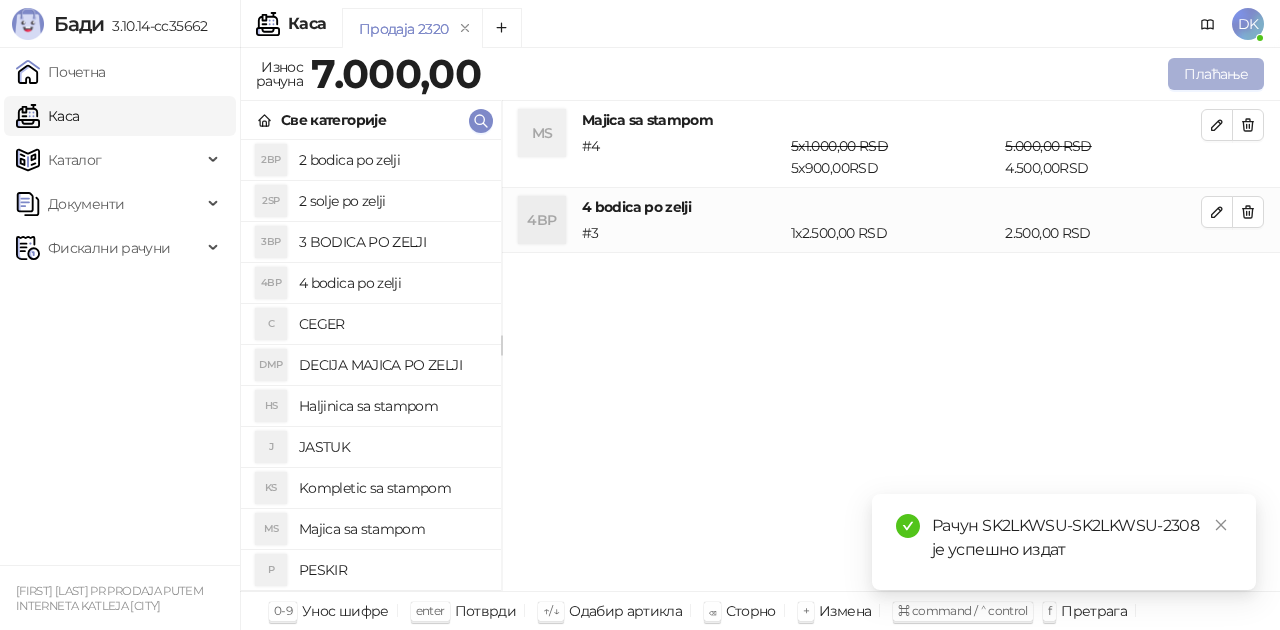 click on "Плаћање" at bounding box center [1216, 74] 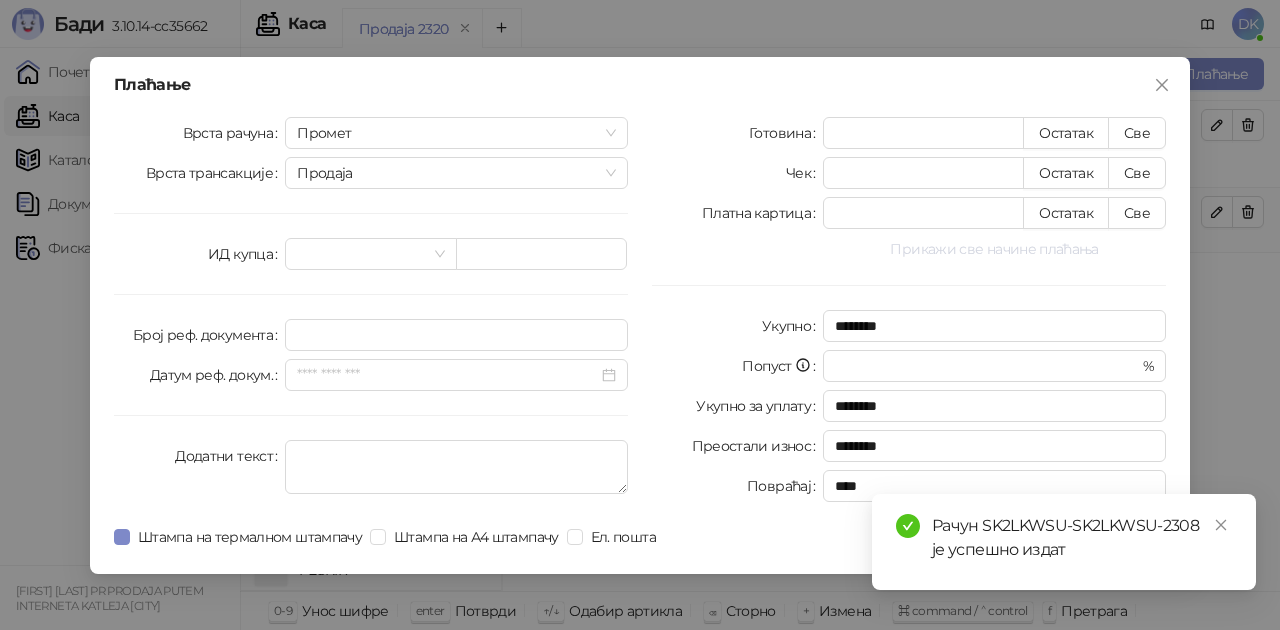 click on "Прикажи све начине плаћања" at bounding box center (994, 249) 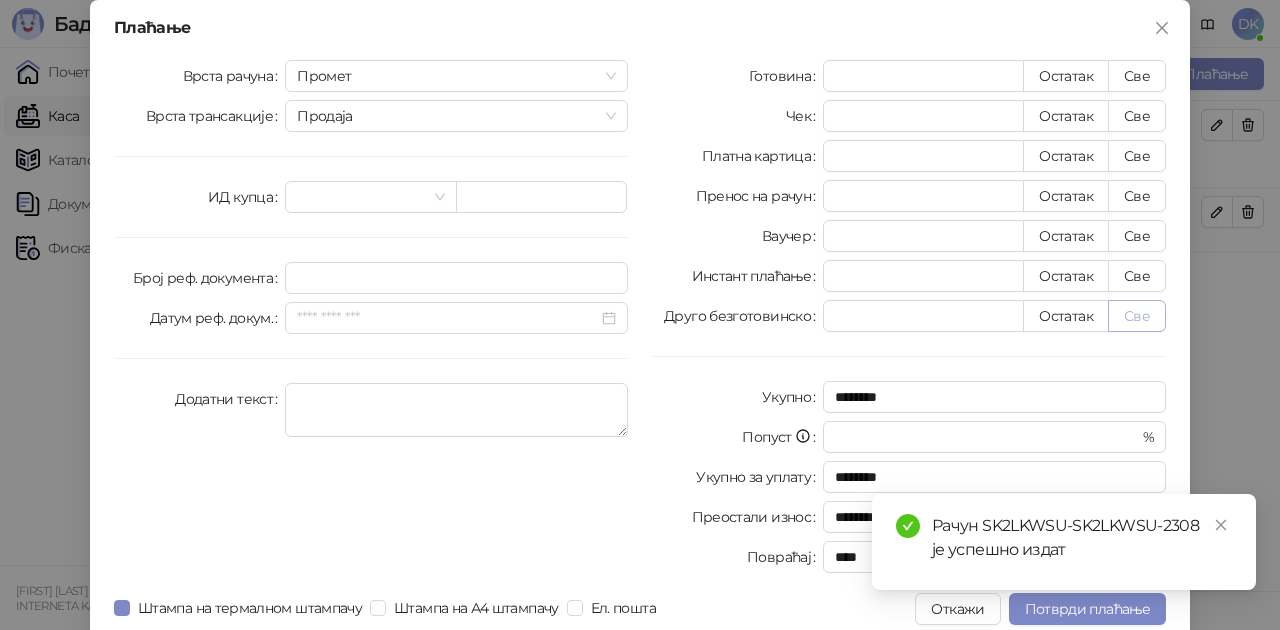 click on "Све" at bounding box center (1137, 316) 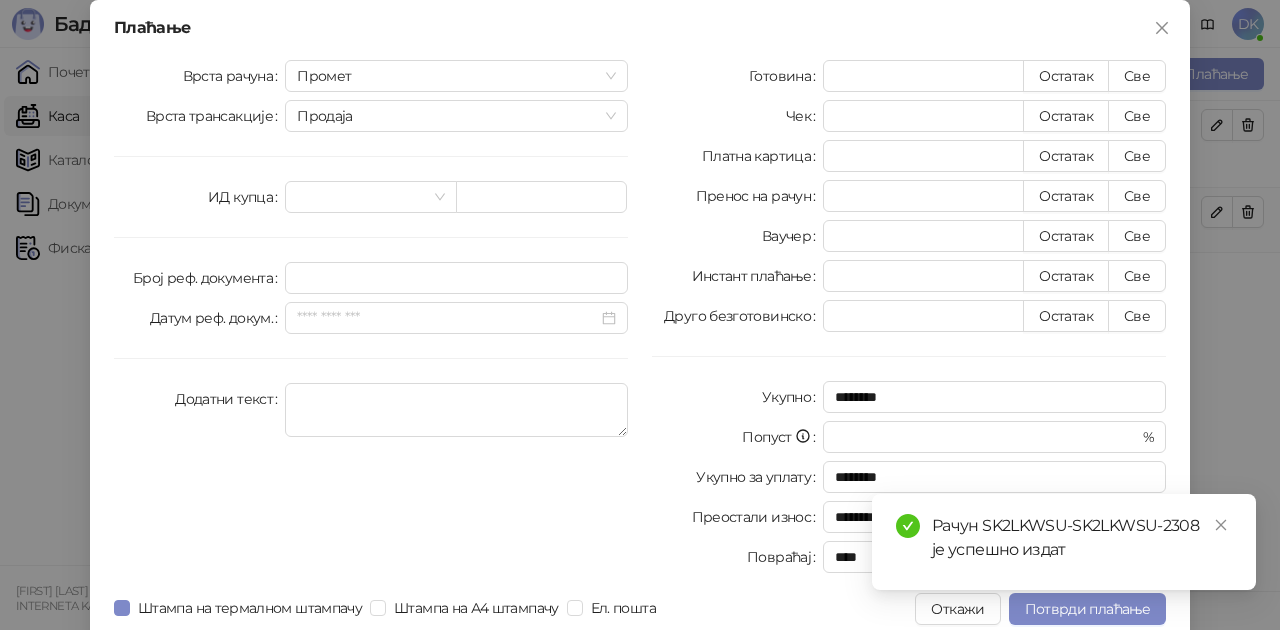 type on "****" 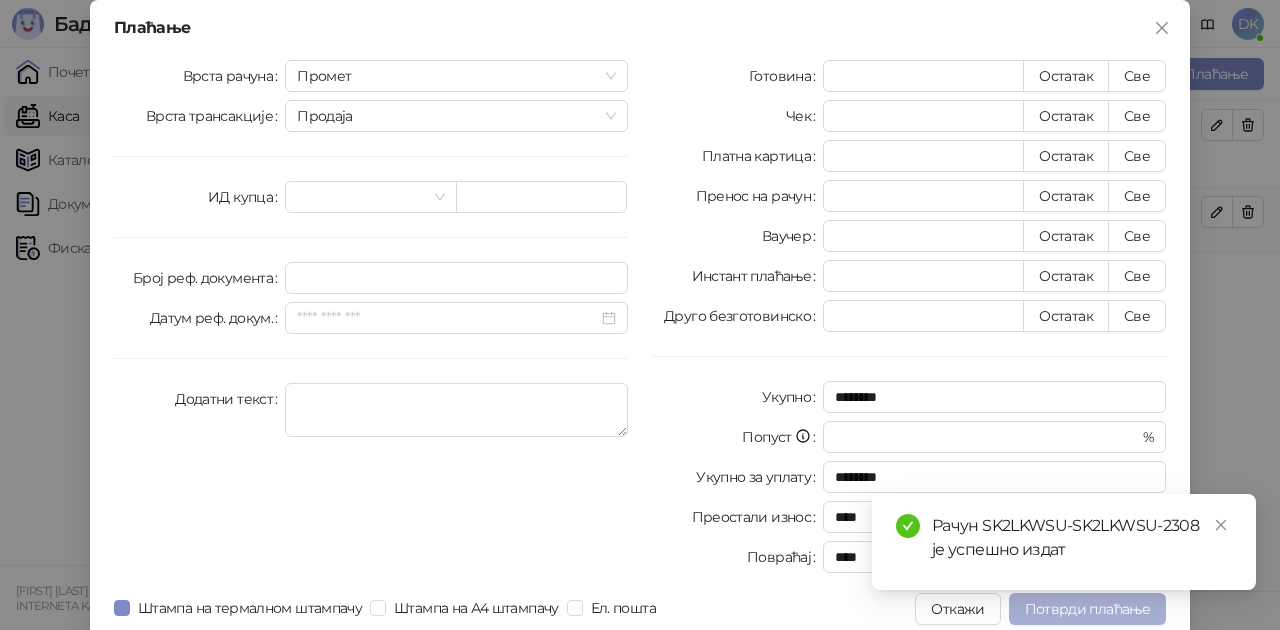 click on "Потврди плаћање" at bounding box center (1087, 609) 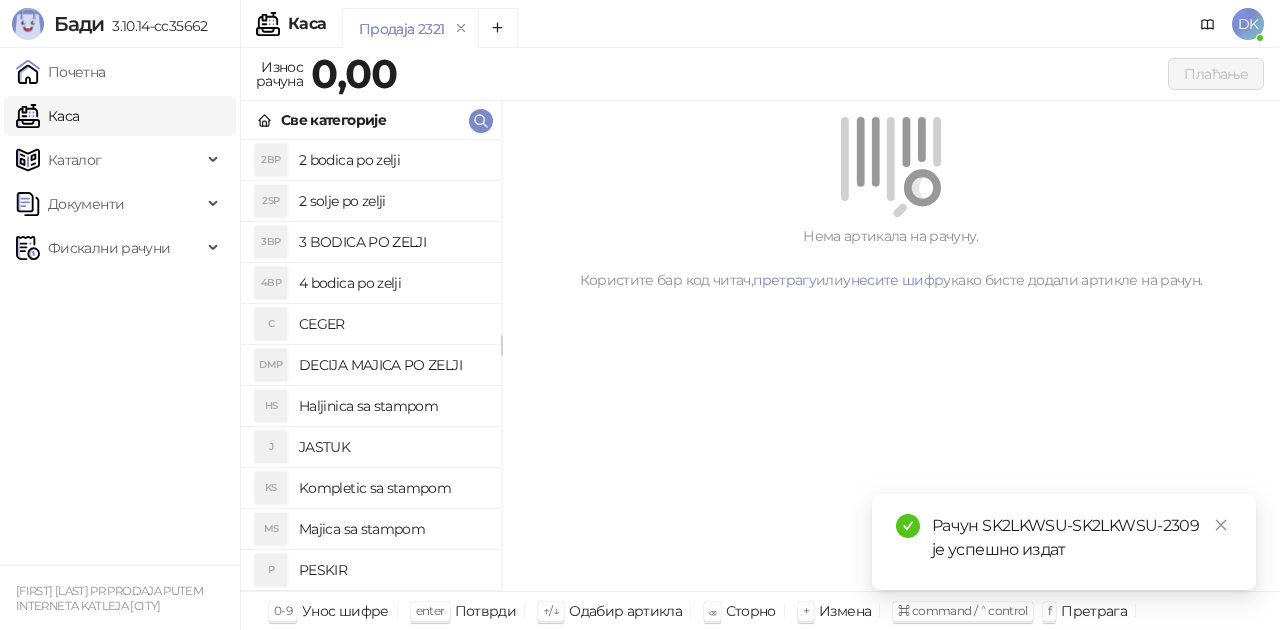 click on "DECIJA MAJICA PO ZELJI" at bounding box center (392, 365) 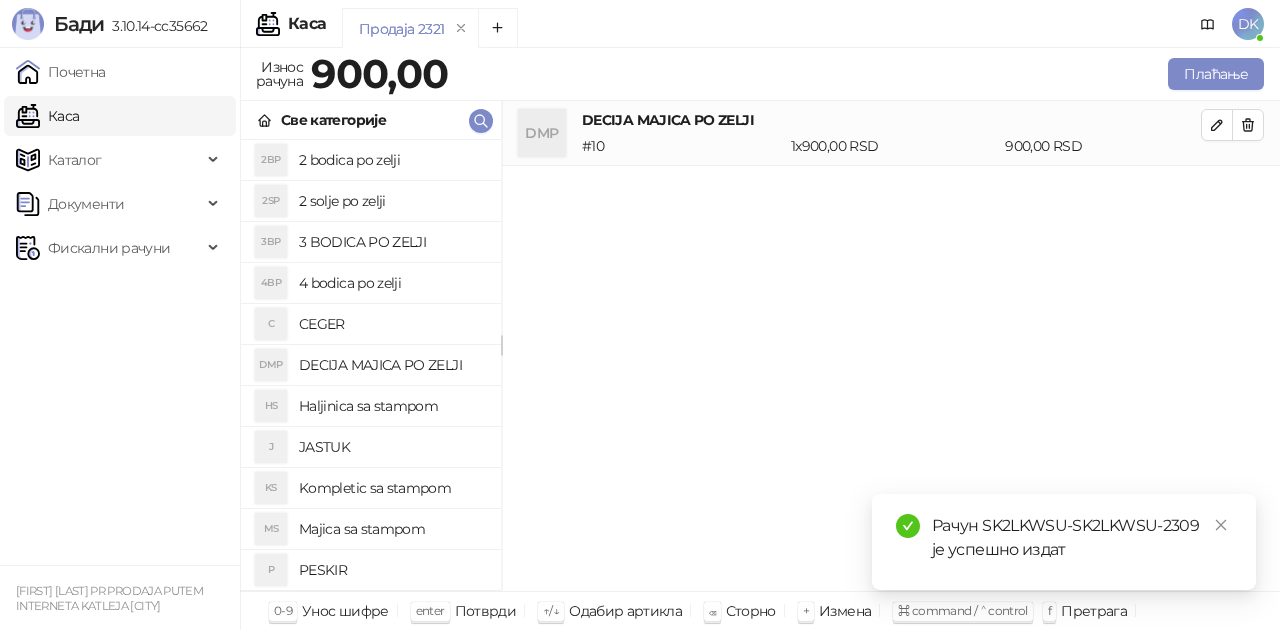 click on "Majica sa stampom" at bounding box center (392, 529) 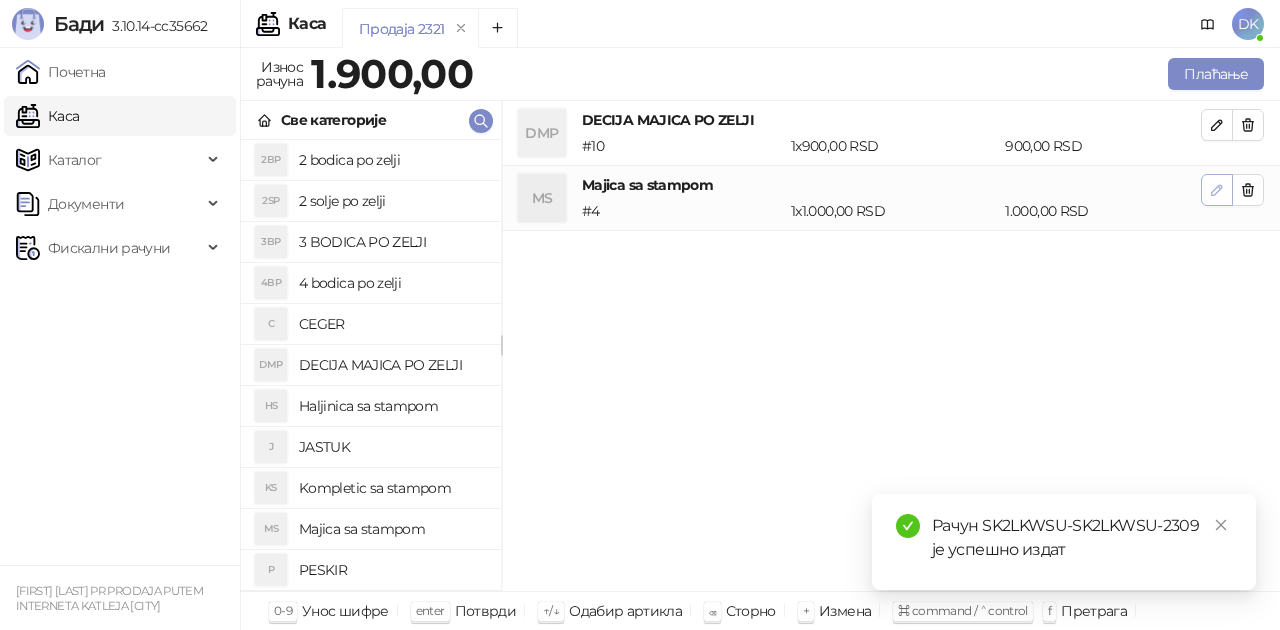 click 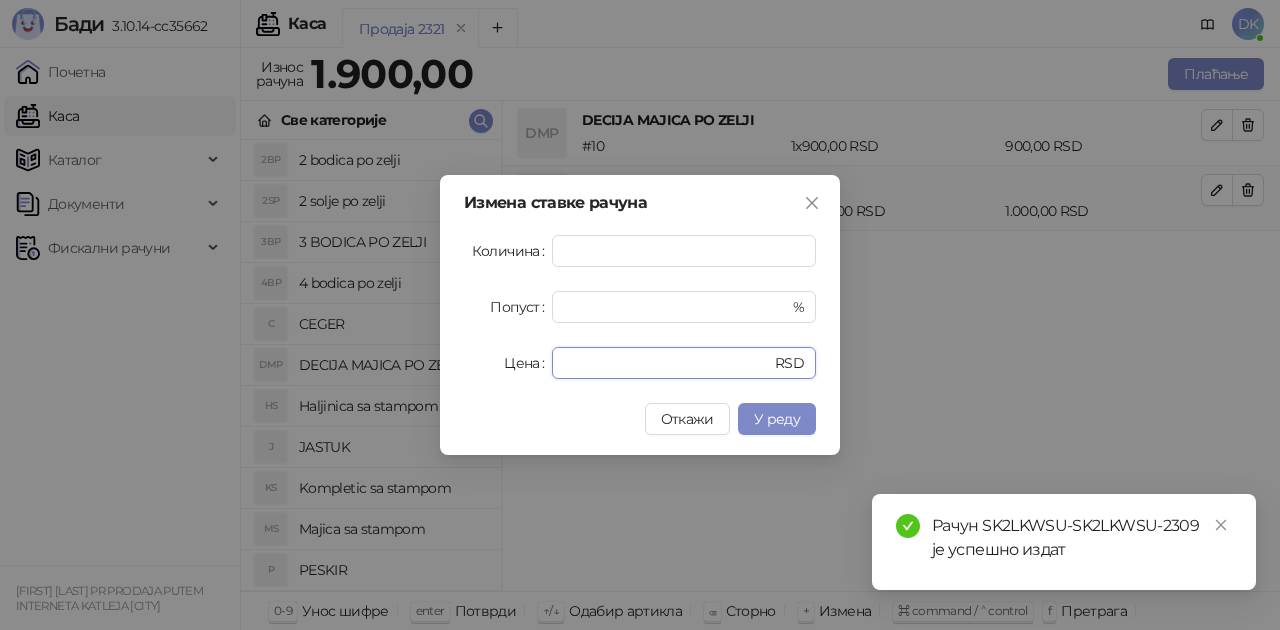 drag, startPoint x: 641, startPoint y: 374, endPoint x: 497, endPoint y: 350, distance: 145.9863 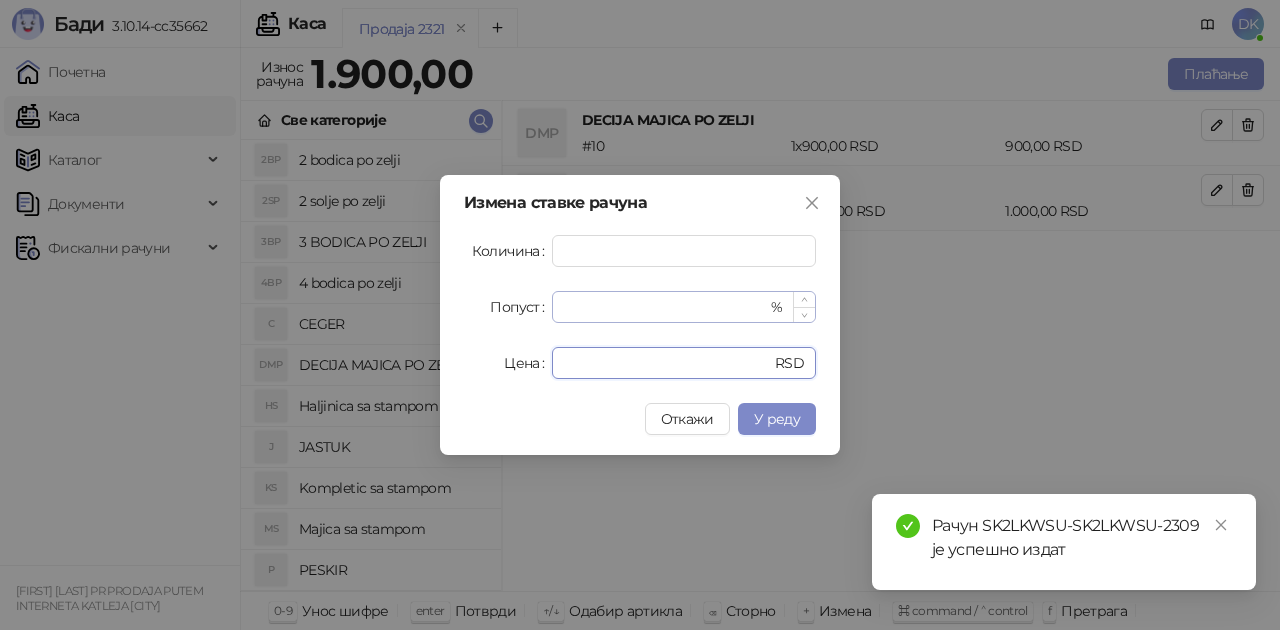 type on "****" 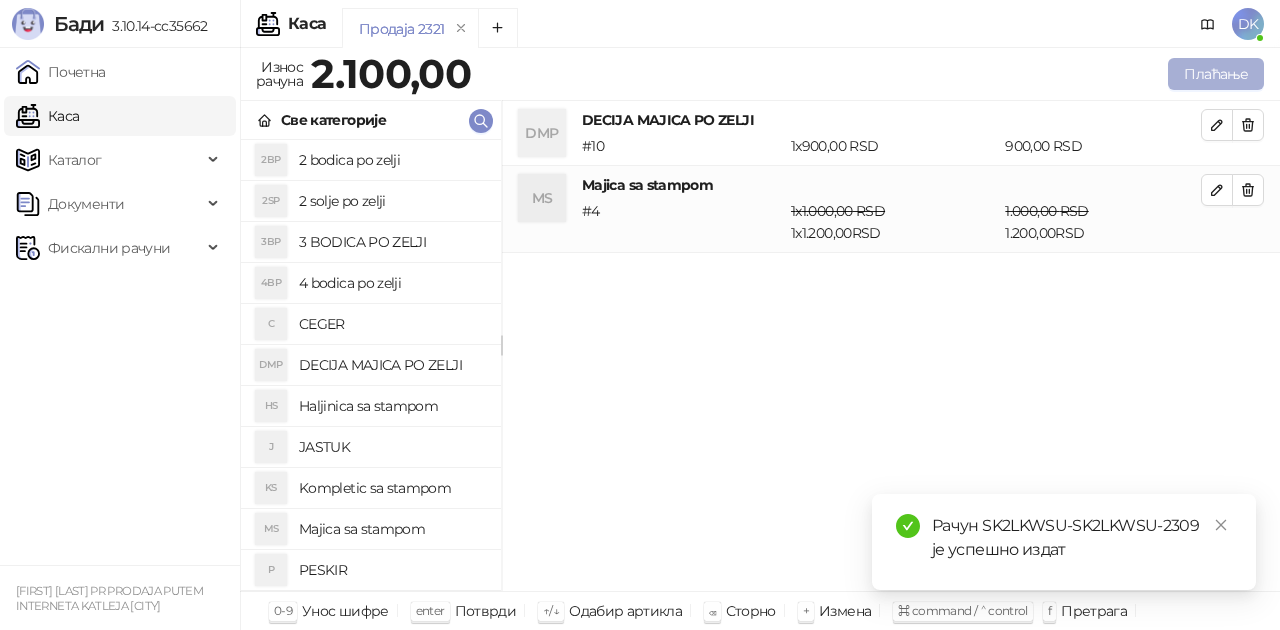 click on "Плаћање" at bounding box center [1216, 74] 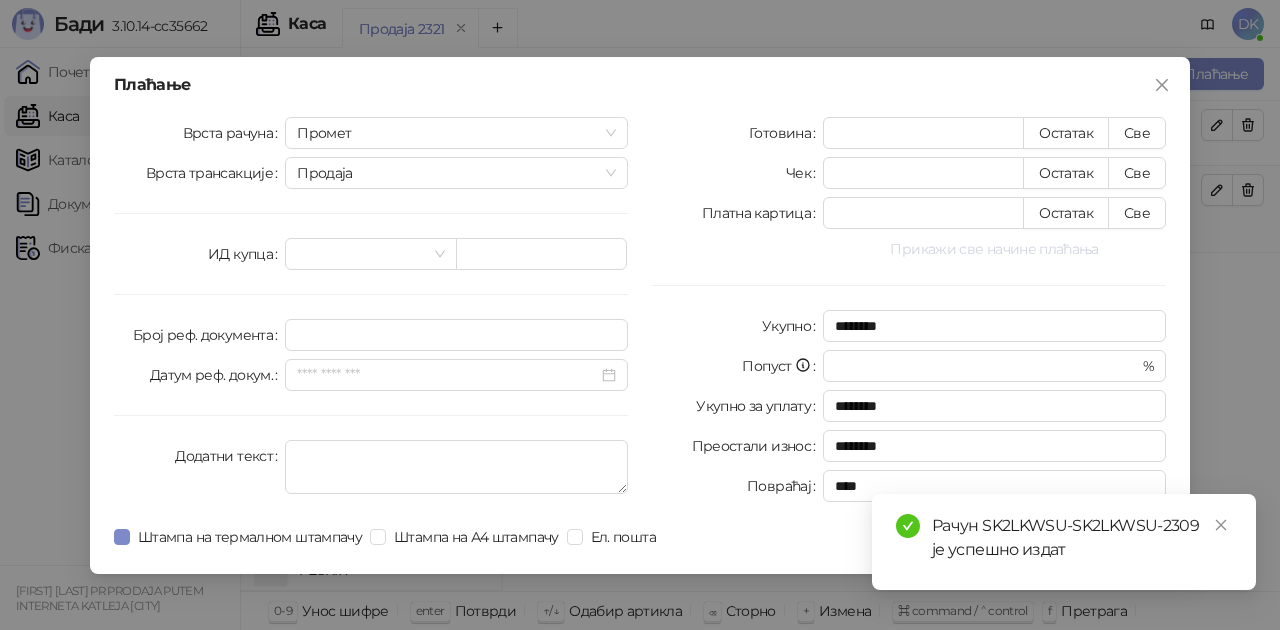 click on "Прикажи све начине плаћања" at bounding box center (994, 249) 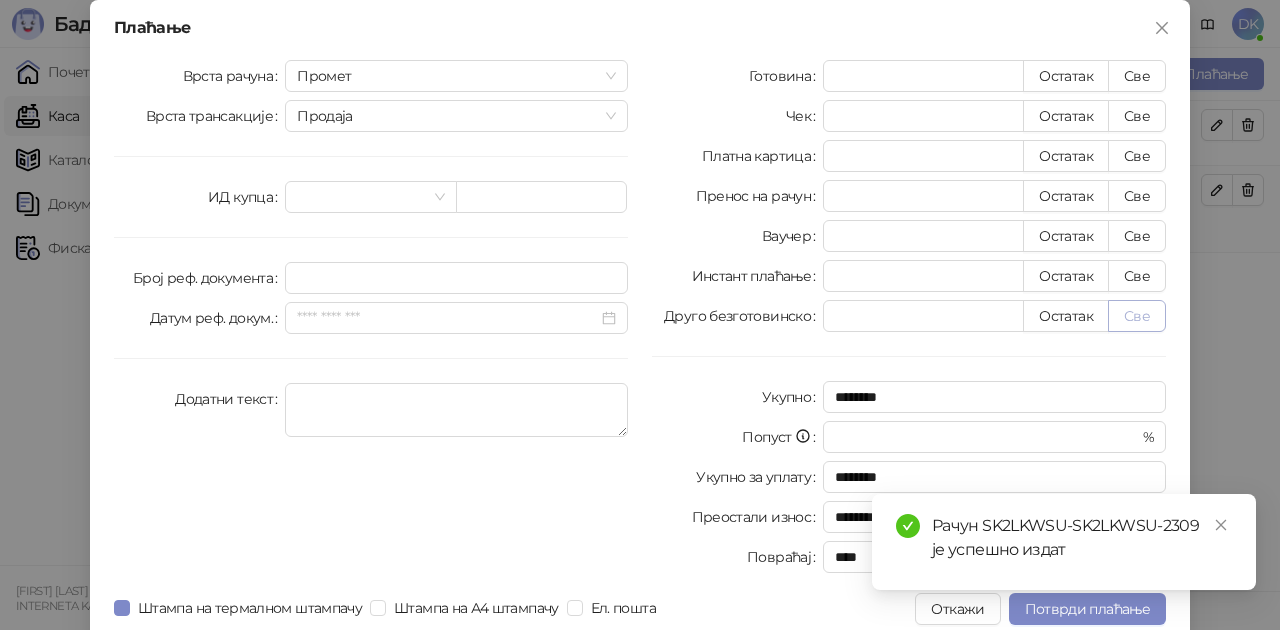 click on "Све" at bounding box center (1137, 316) 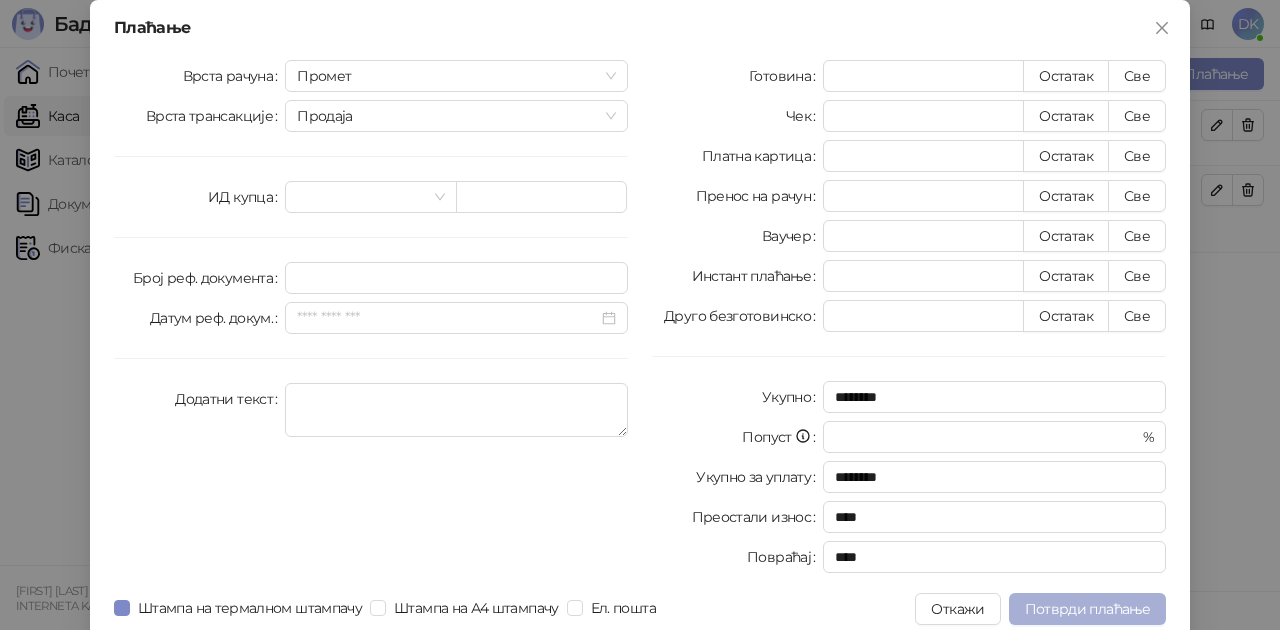 click on "Потврди плаћање" at bounding box center (1087, 609) 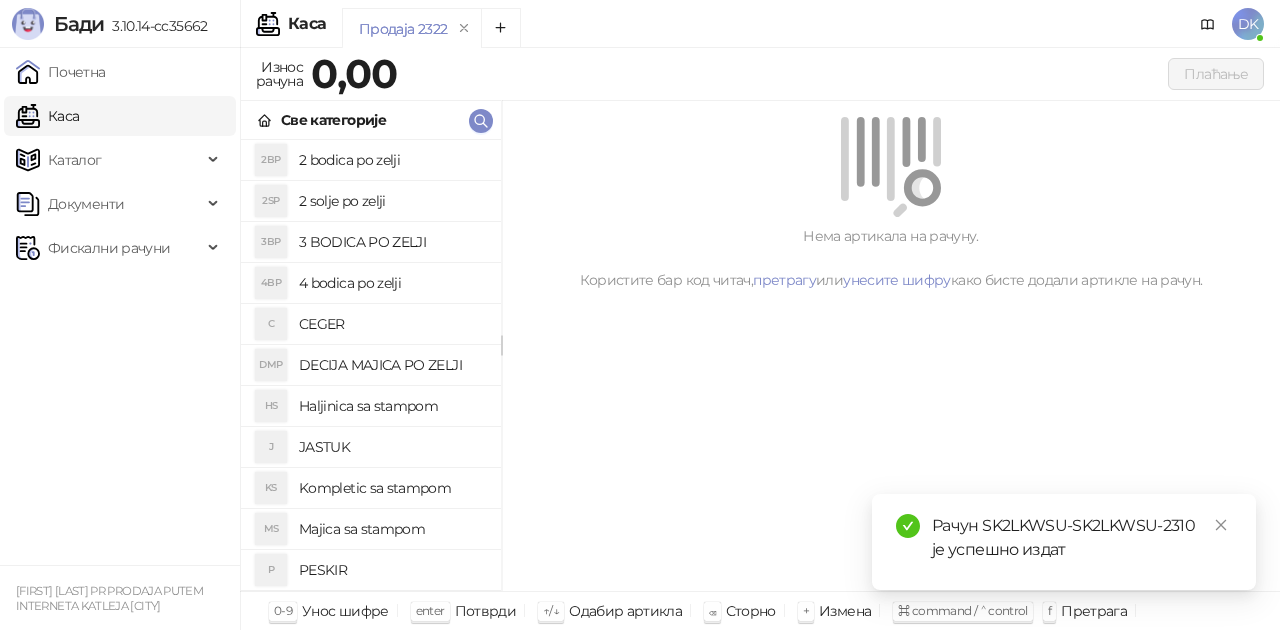drag, startPoint x: 396, startPoint y: 158, endPoint x: 428, endPoint y: 158, distance: 32 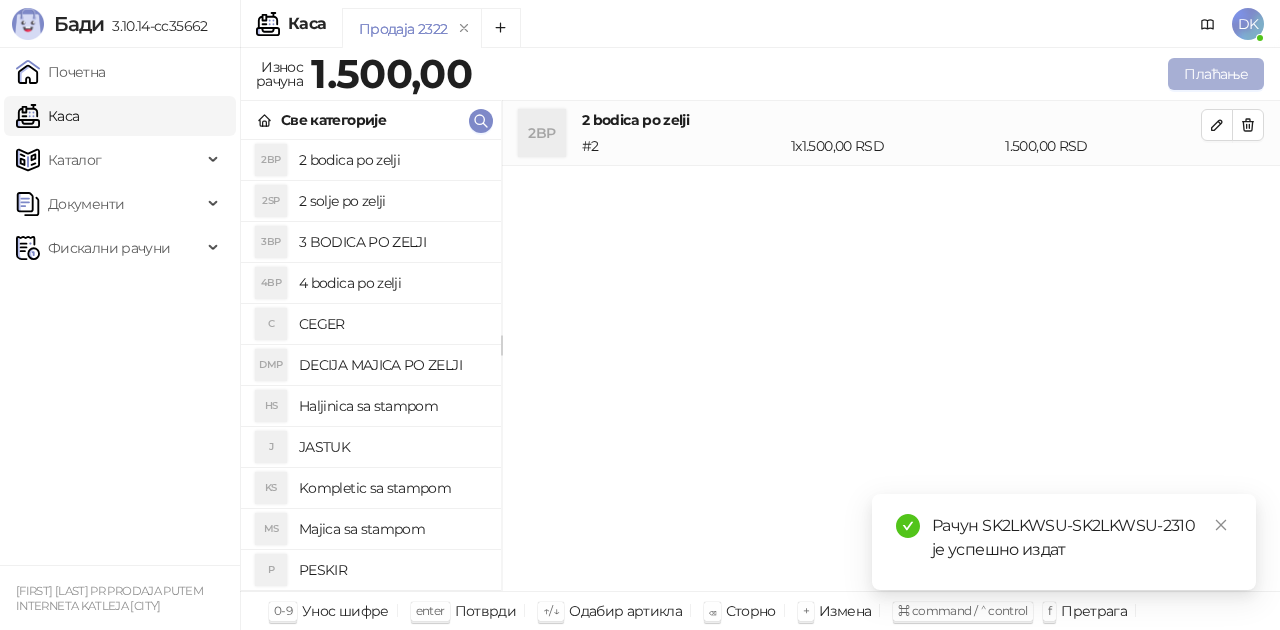 click on "Плаћање" at bounding box center (1216, 74) 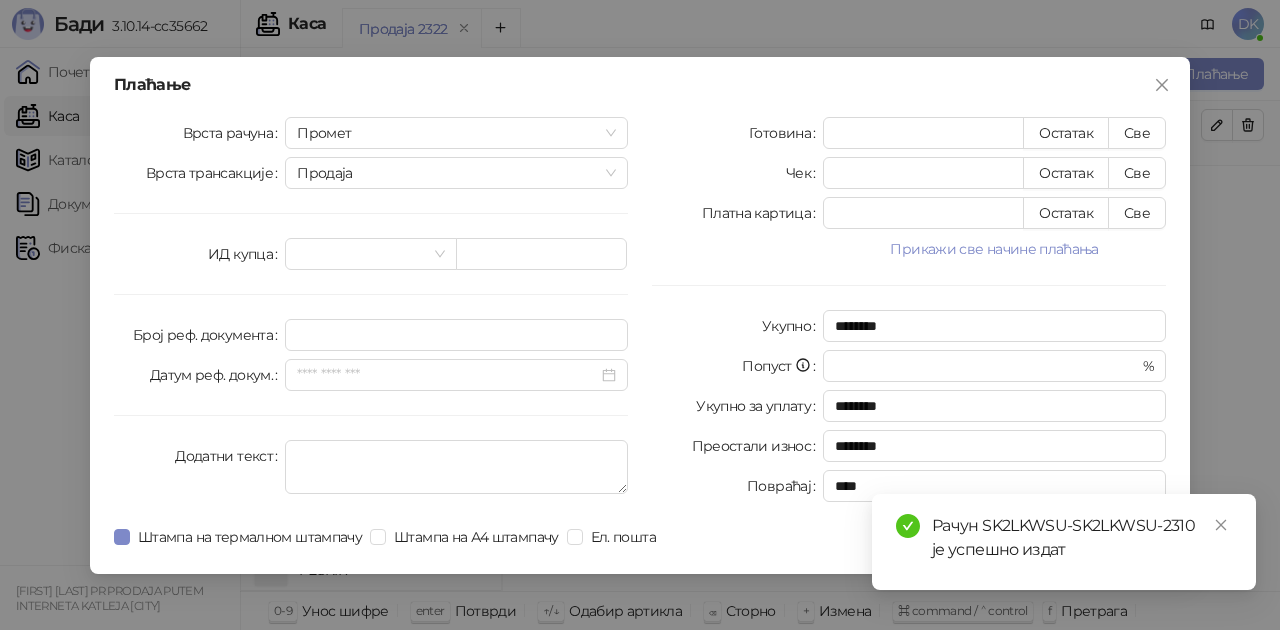 drag, startPoint x: 983, startPoint y: 245, endPoint x: 997, endPoint y: 251, distance: 15.231546 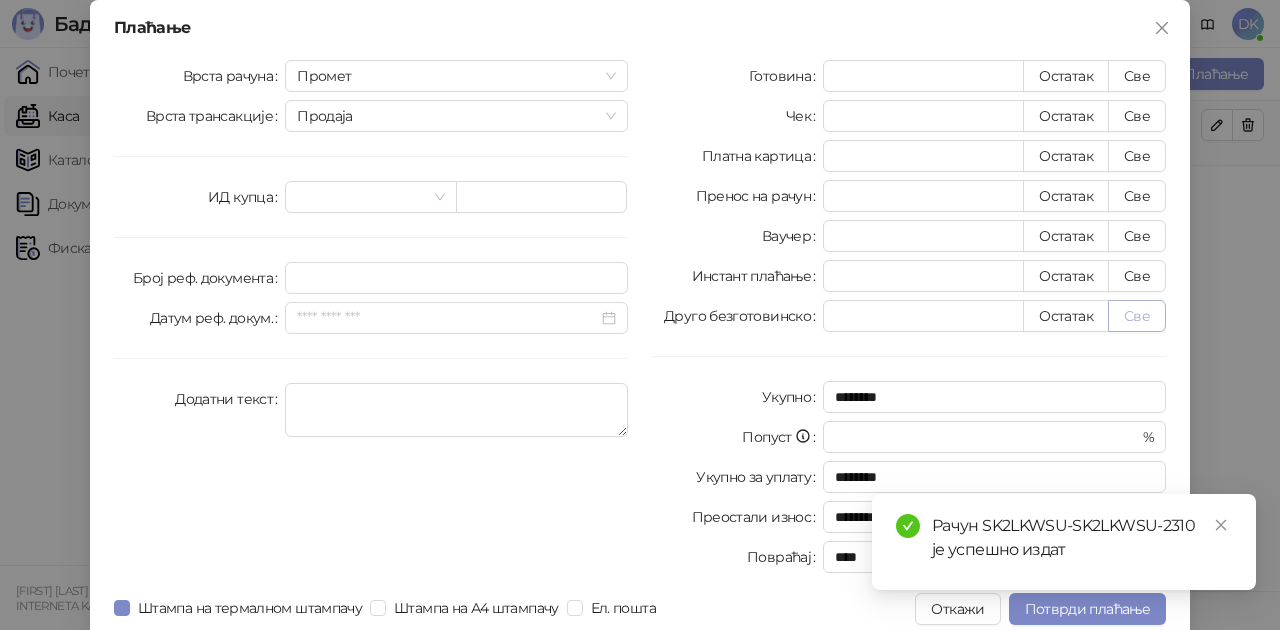 click on "Све" at bounding box center (1137, 316) 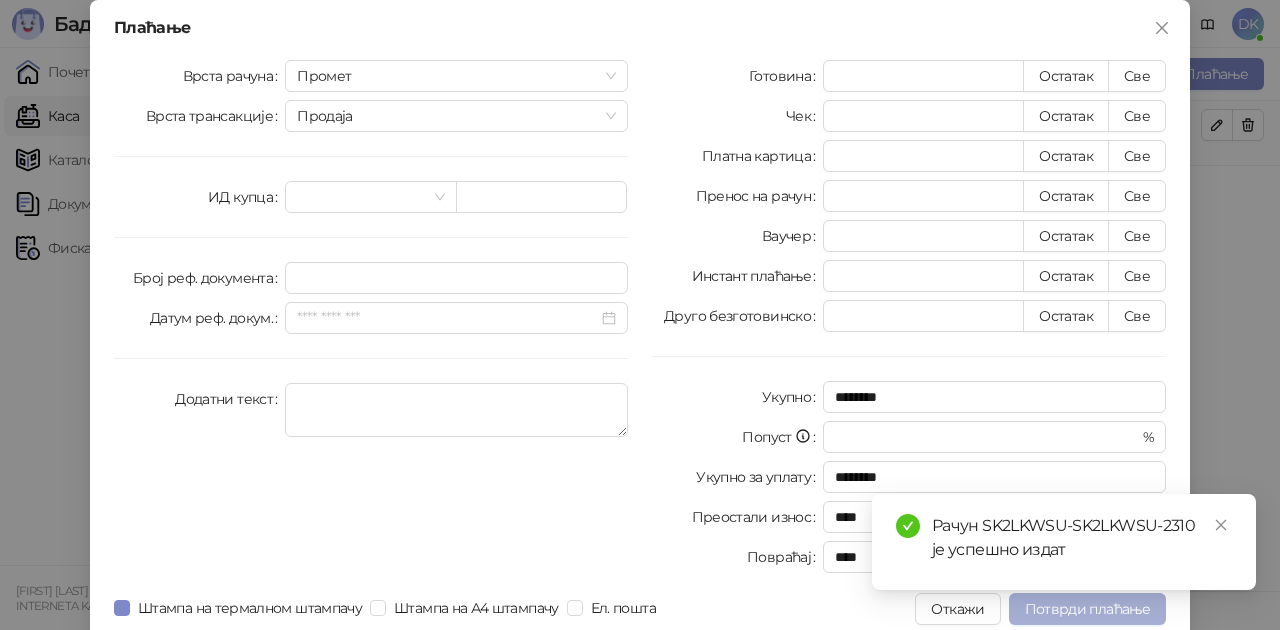 click on "Потврди плаћање" at bounding box center (1087, 609) 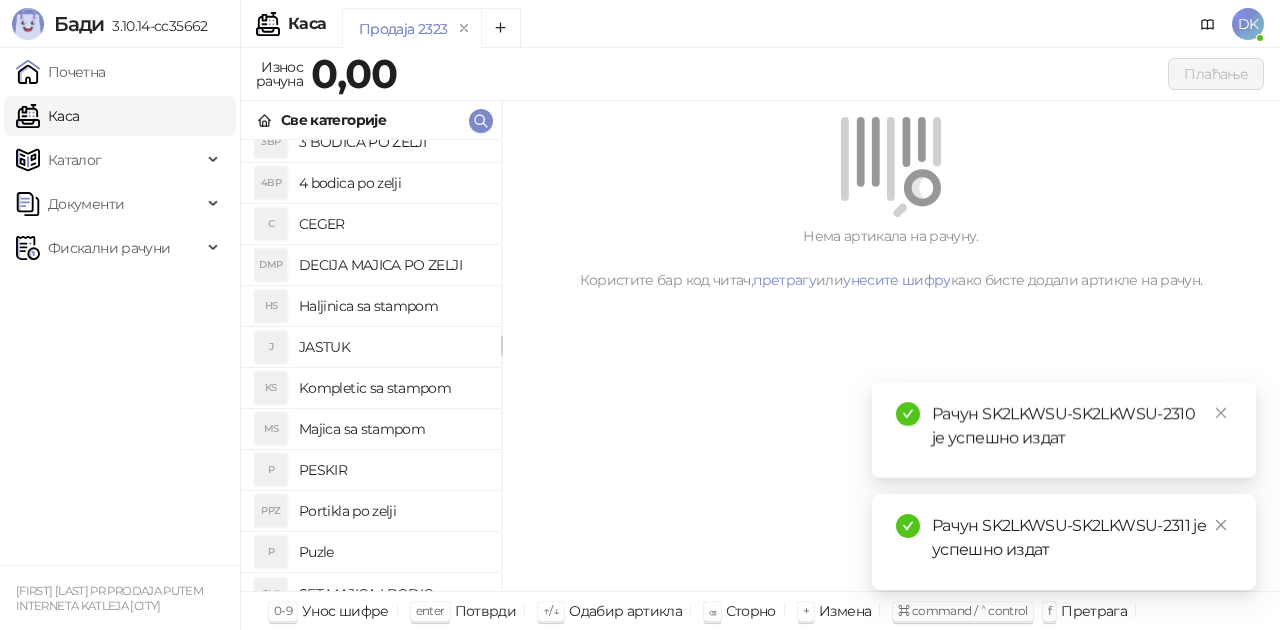 scroll, scrollTop: 0, scrollLeft: 0, axis: both 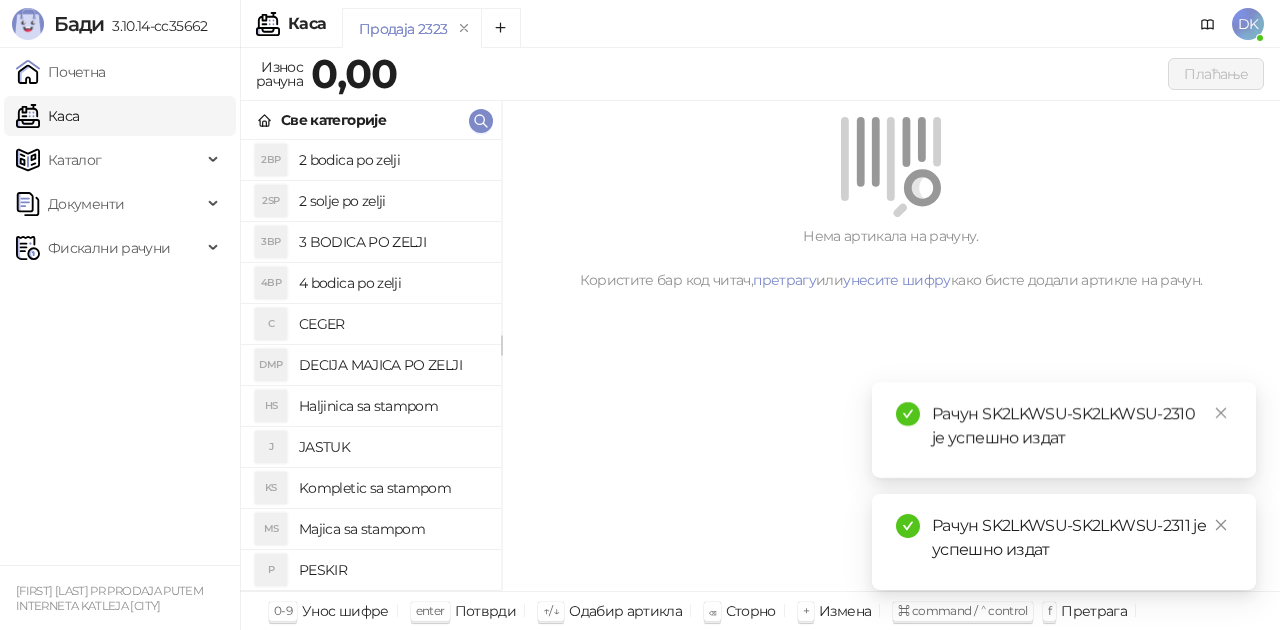 click on "DECIJA MAJICA PO ZELJI" at bounding box center (392, 365) 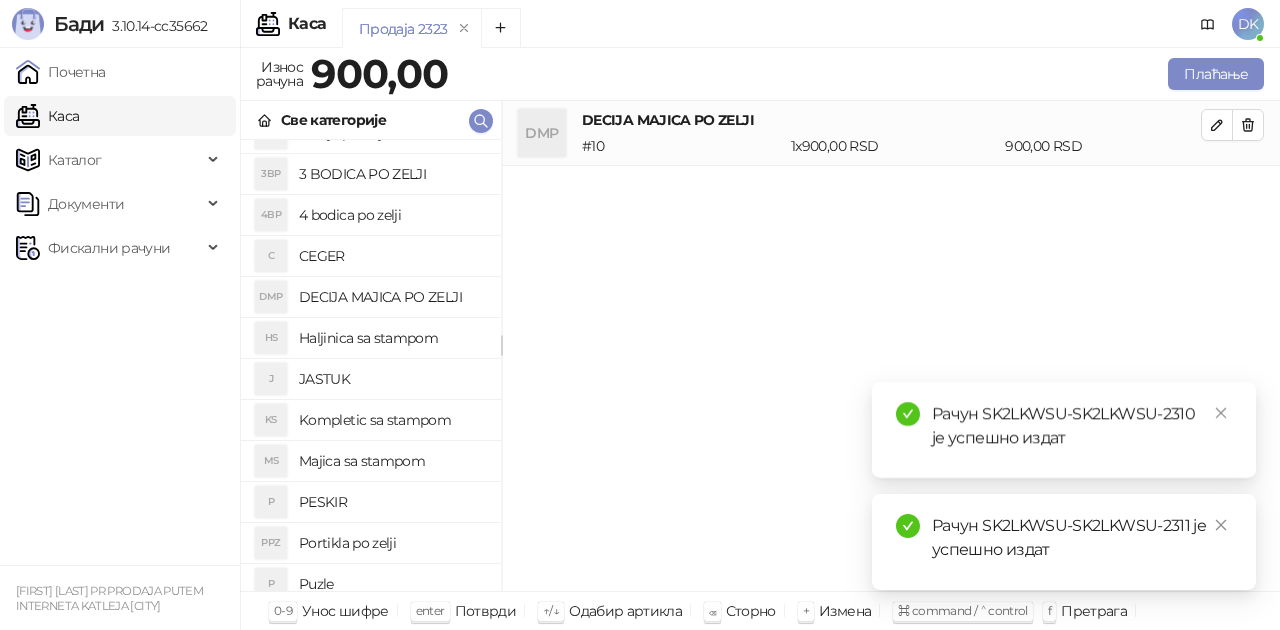scroll, scrollTop: 100, scrollLeft: 0, axis: vertical 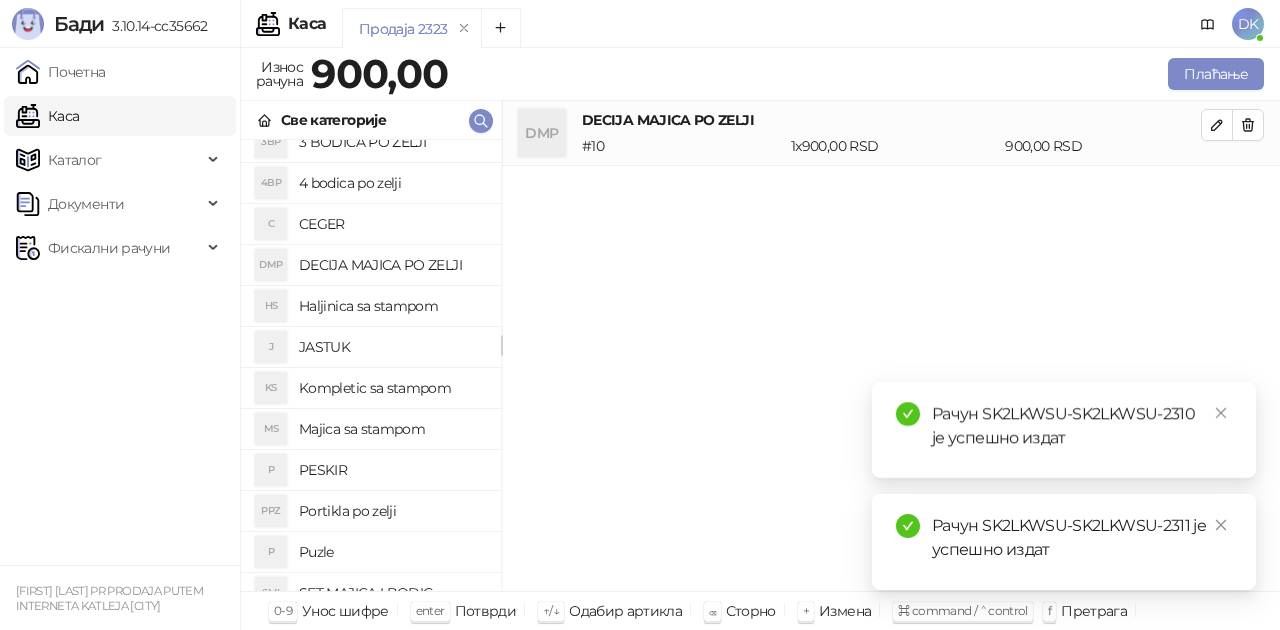 click on "Majica sa stampom" at bounding box center (392, 429) 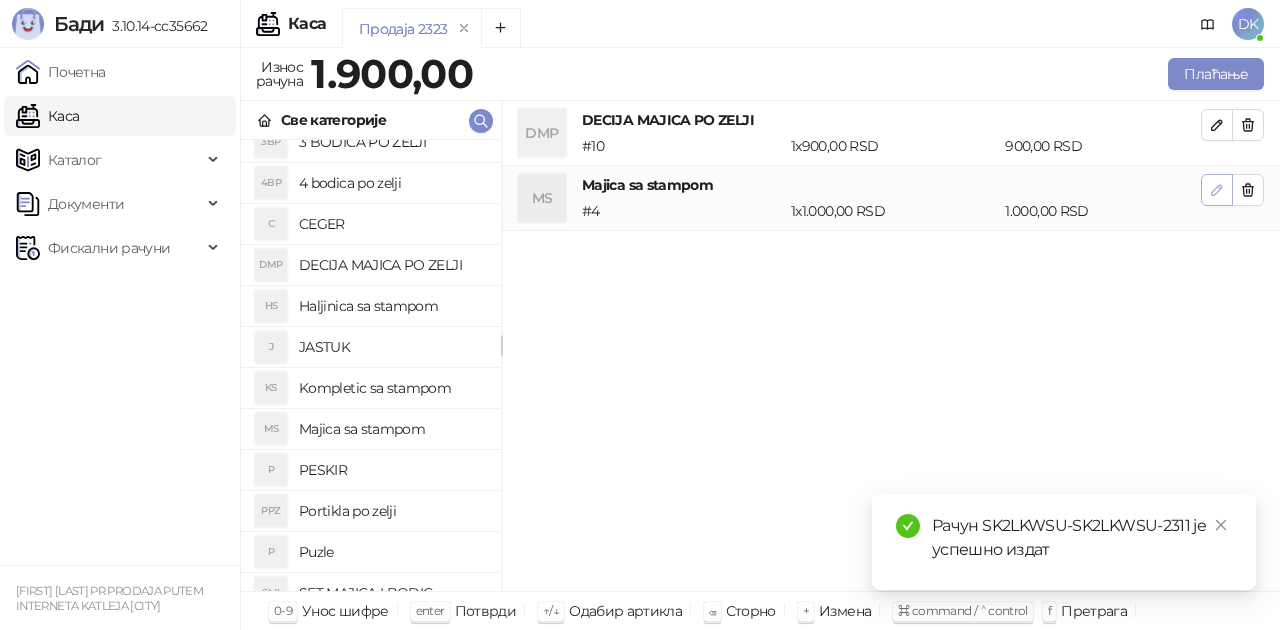 click at bounding box center [1217, 190] 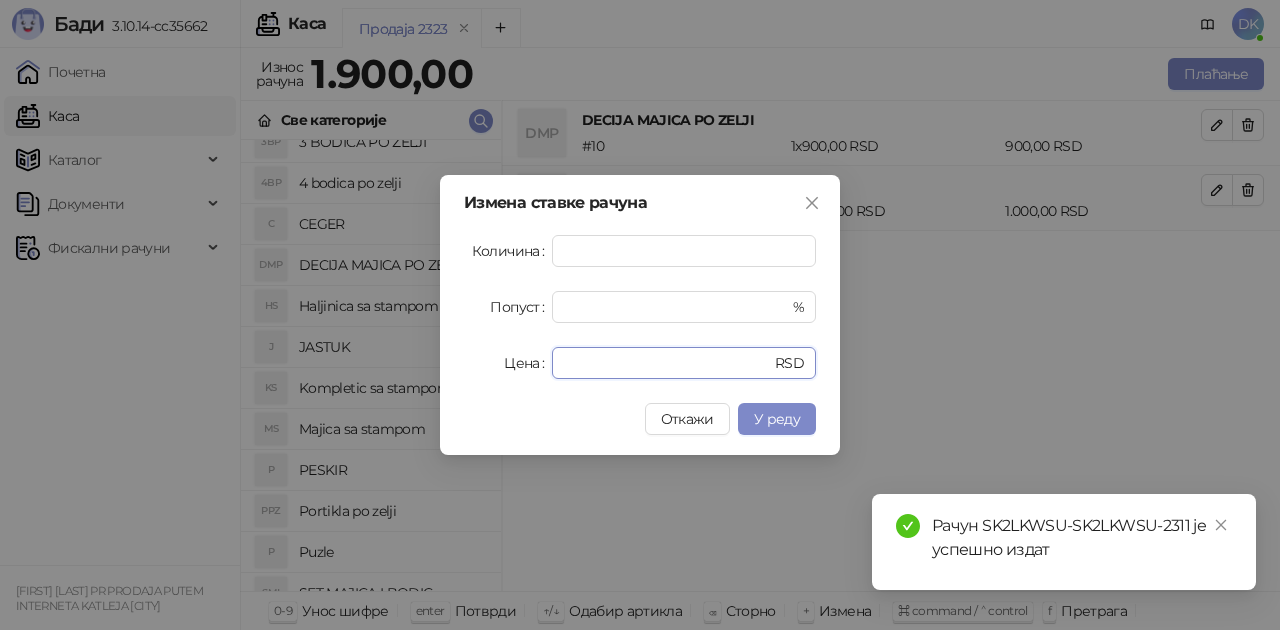 drag, startPoint x: 600, startPoint y: 356, endPoint x: 498, endPoint y: 354, distance: 102.01961 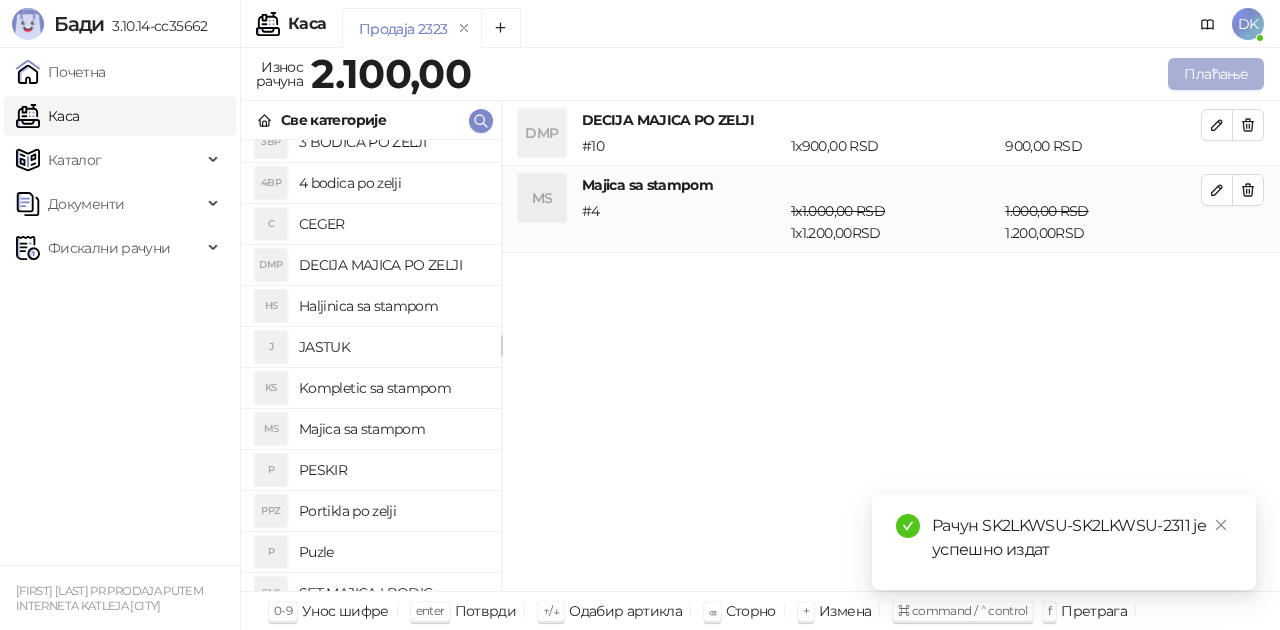 click on "Плаћање" at bounding box center [1216, 74] 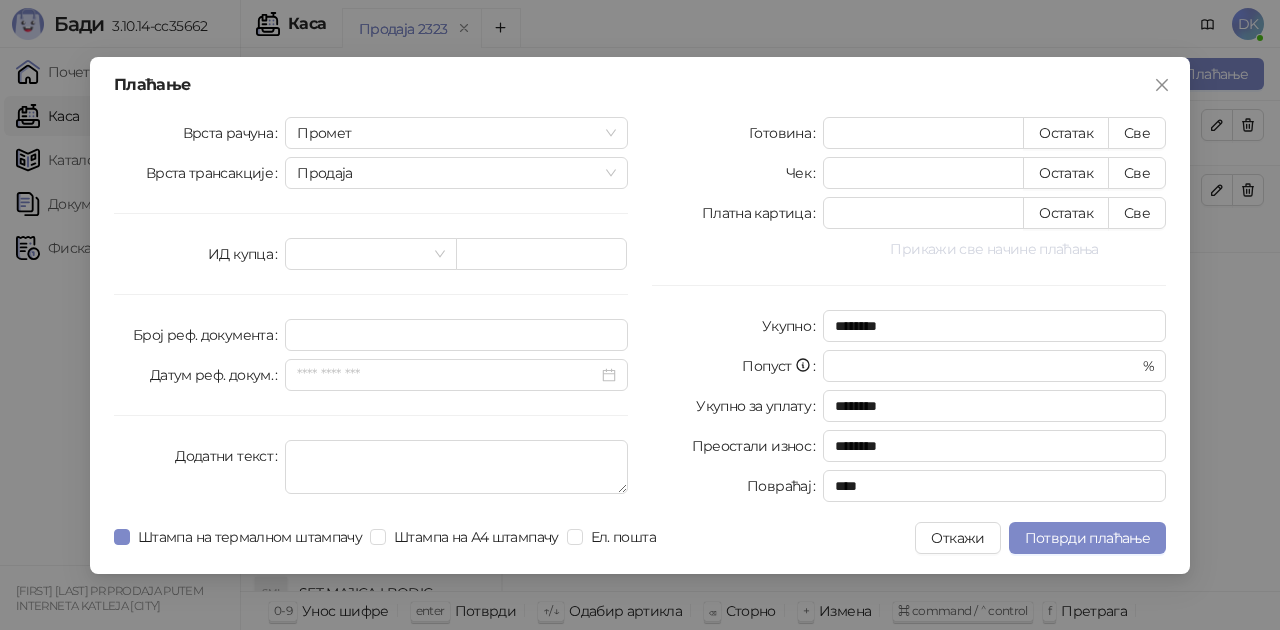 click on "Прикажи све начине плаћања" at bounding box center [994, 249] 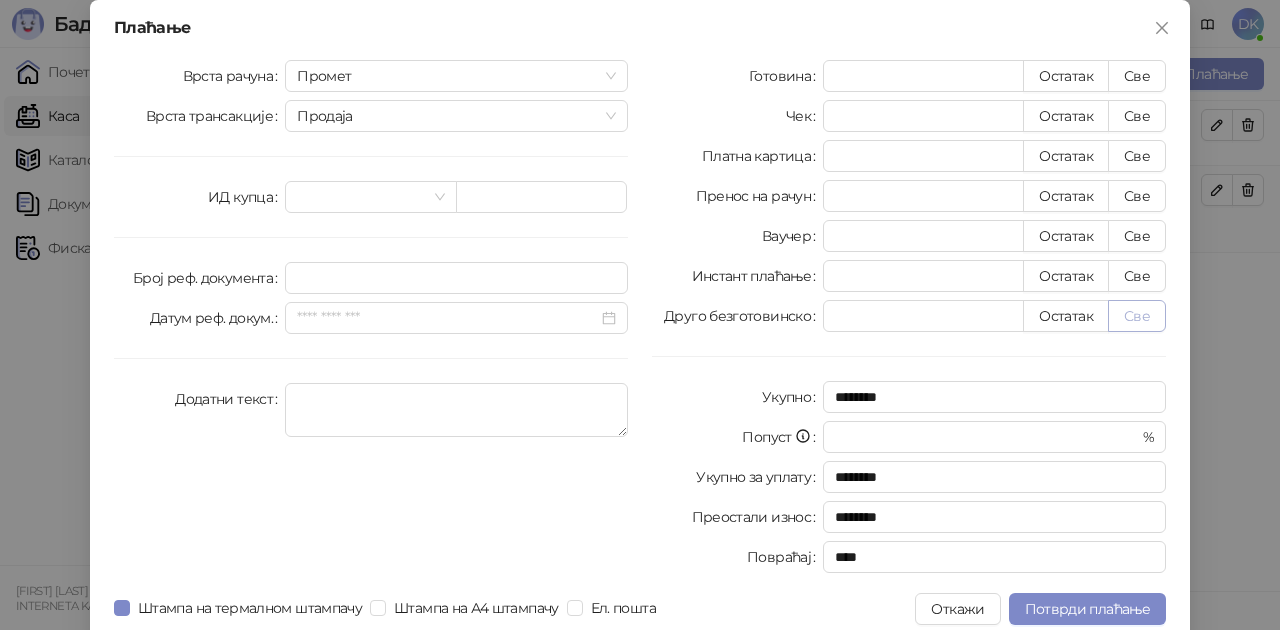 click on "Све" at bounding box center [1137, 316] 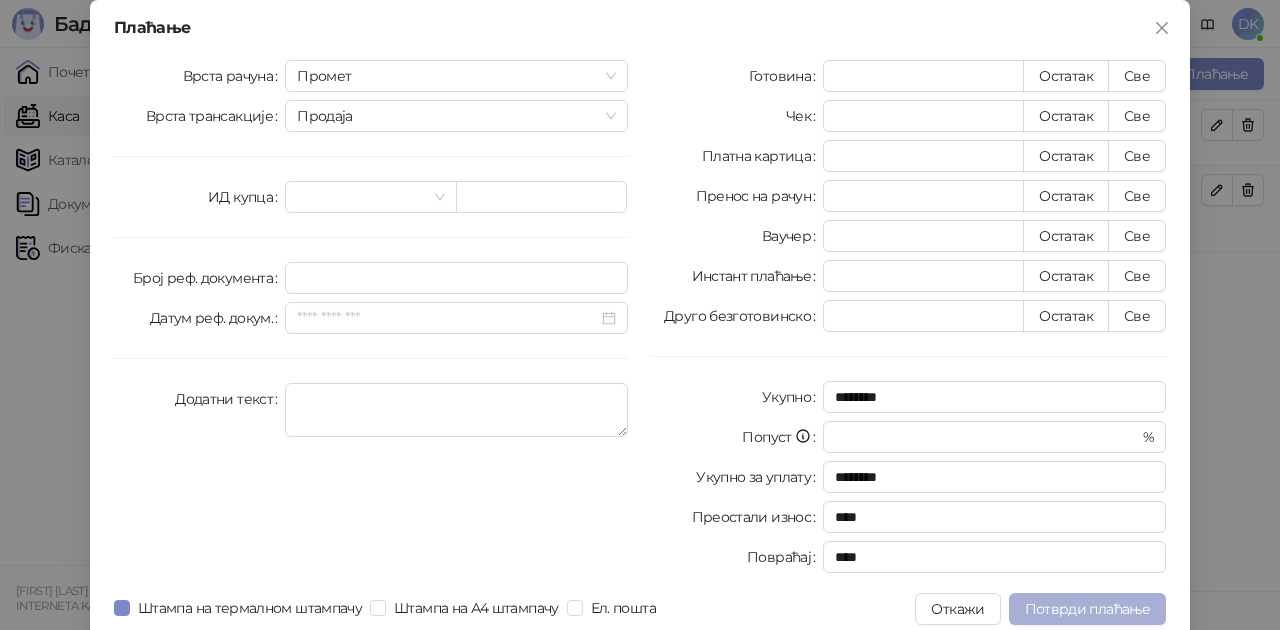 click on "Потврди плаћање" at bounding box center (1087, 609) 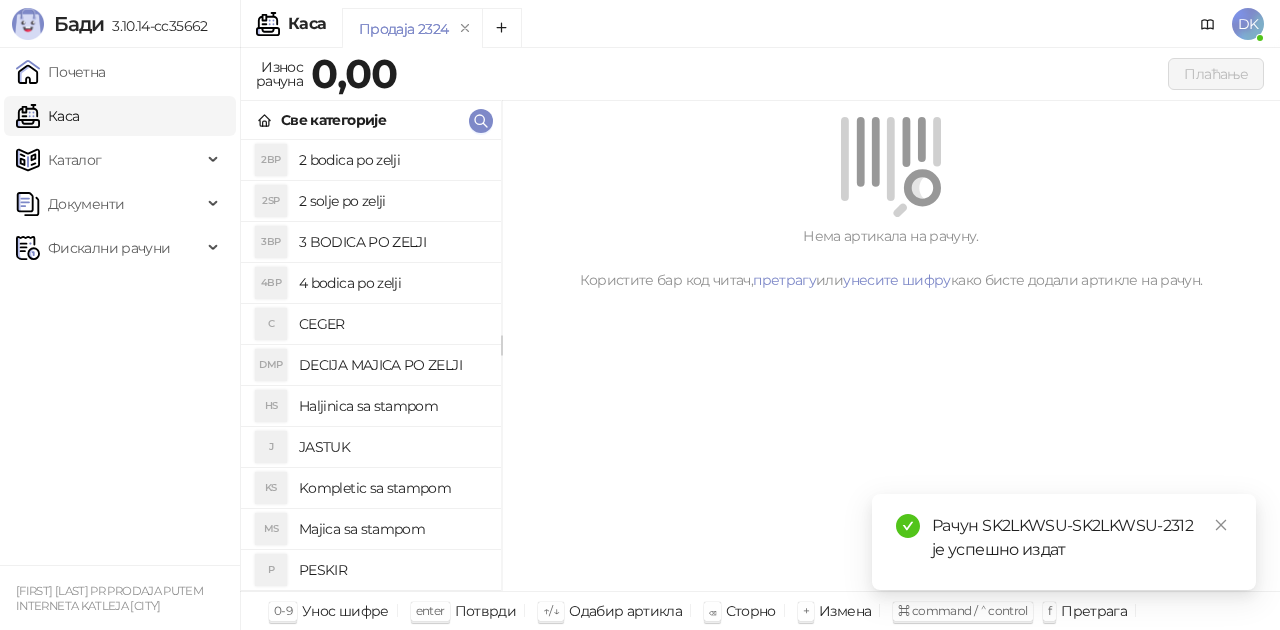 click on "DECIJA MAJICA PO ZELJI" at bounding box center (392, 365) 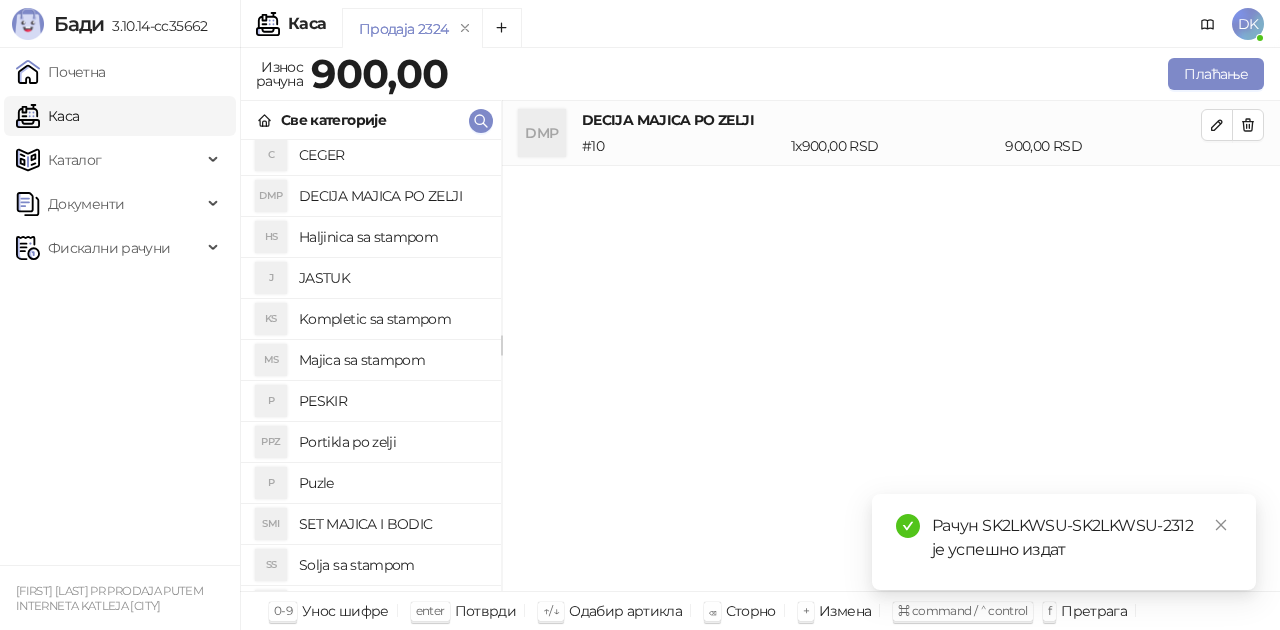 scroll, scrollTop: 200, scrollLeft: 0, axis: vertical 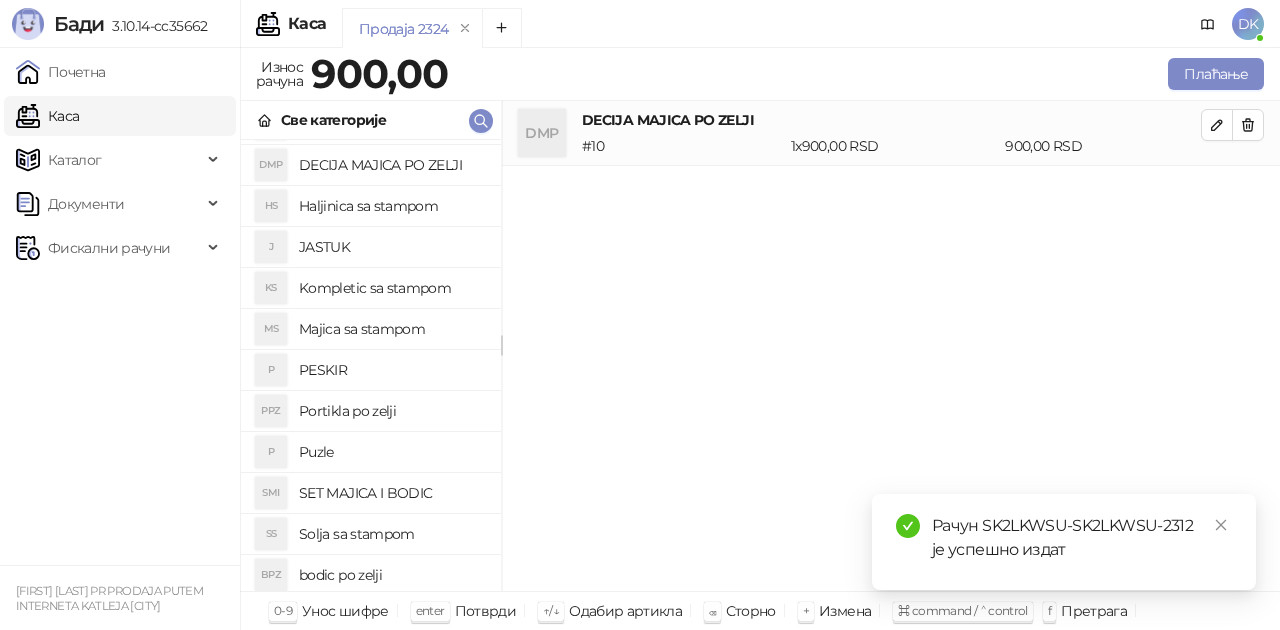 click on "bodic po zelji" at bounding box center (392, 575) 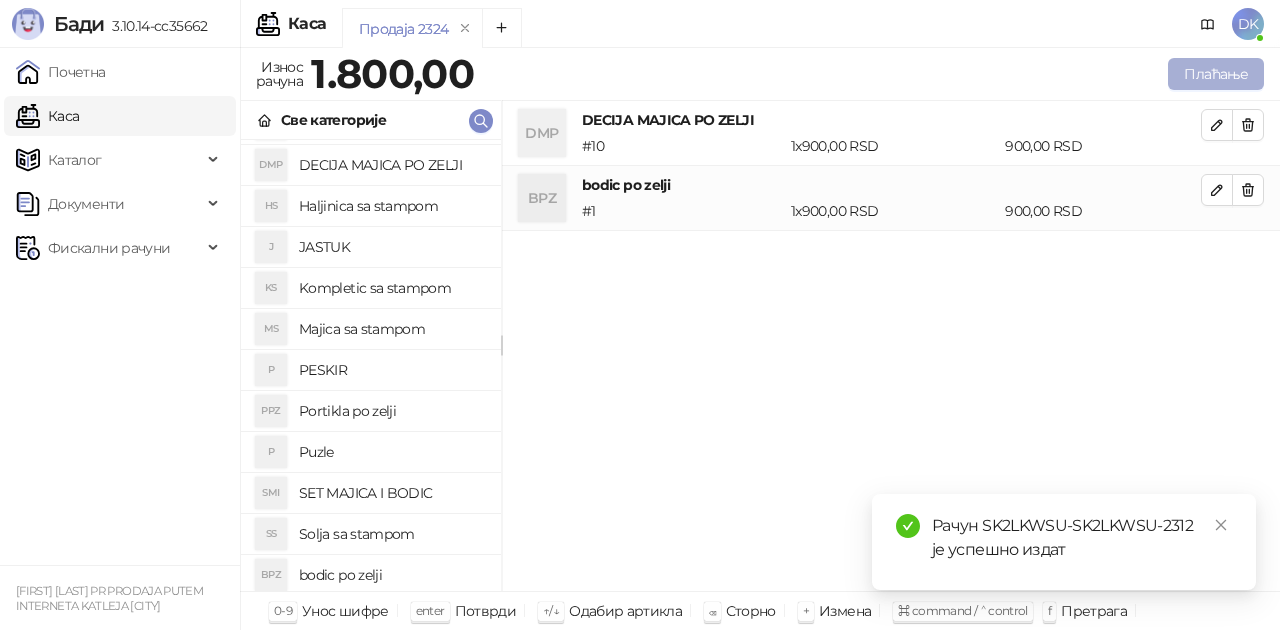 click on "Плаћање" at bounding box center (1216, 74) 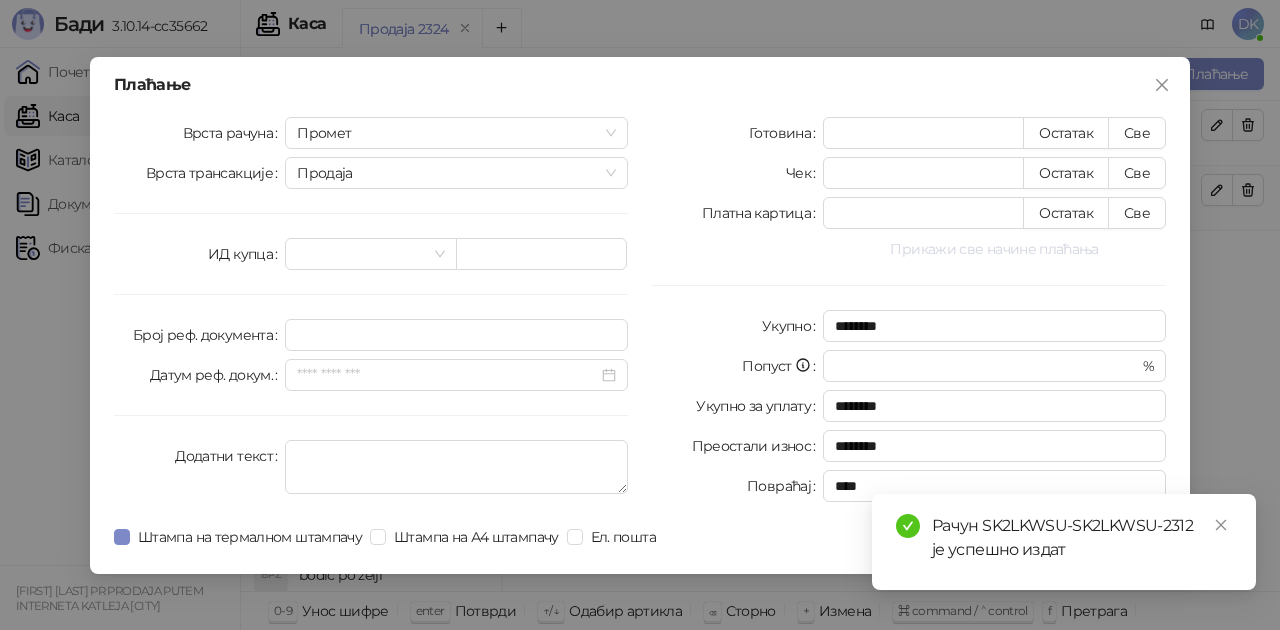 click on "Прикажи све начине плаћања" at bounding box center (994, 249) 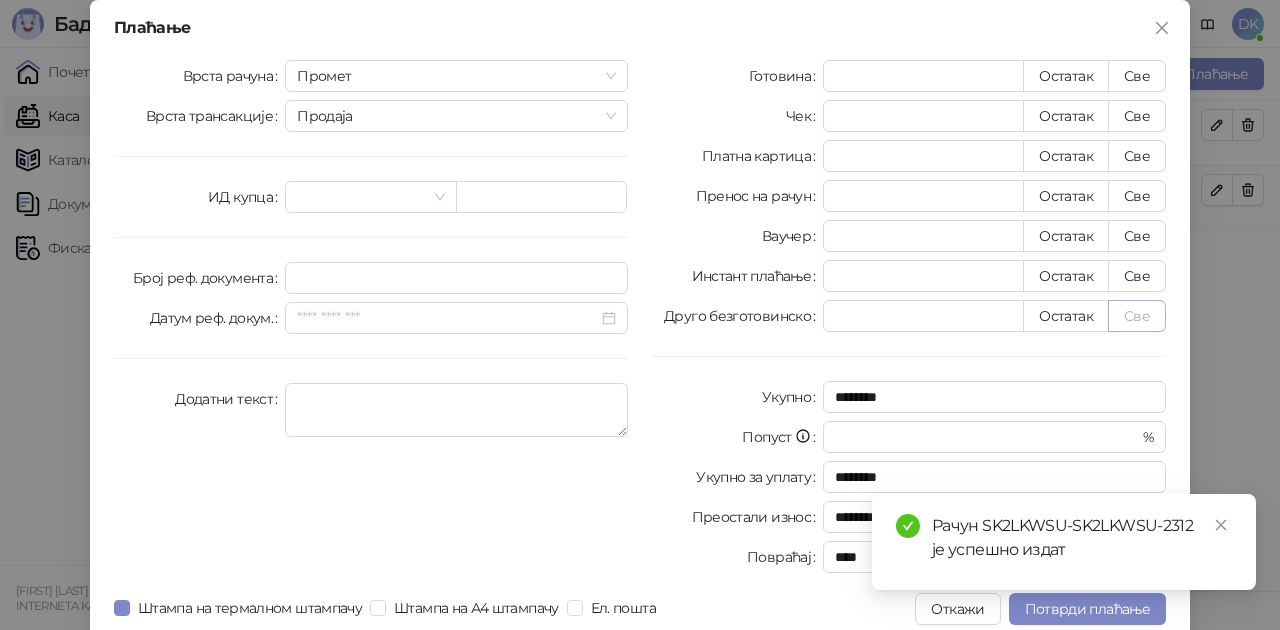 click on "Све" at bounding box center [1137, 316] 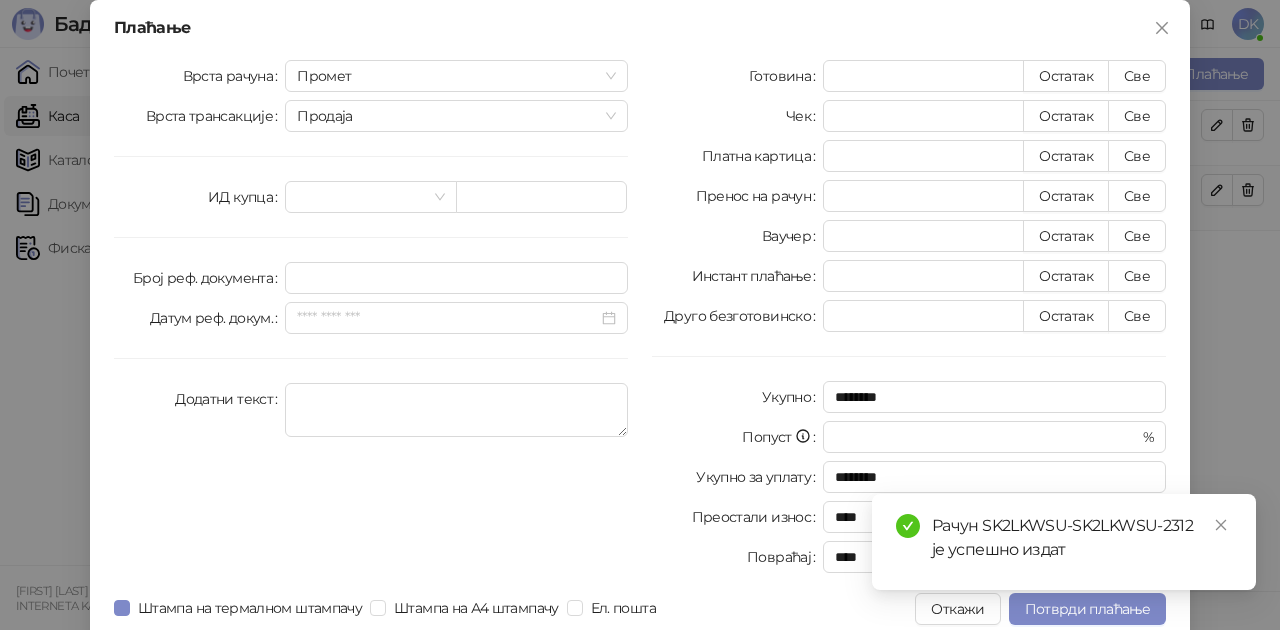 click on "Рачун SK2LKWSU-SK2LKWSU-2312 је успешно издат" at bounding box center (1064, 542) 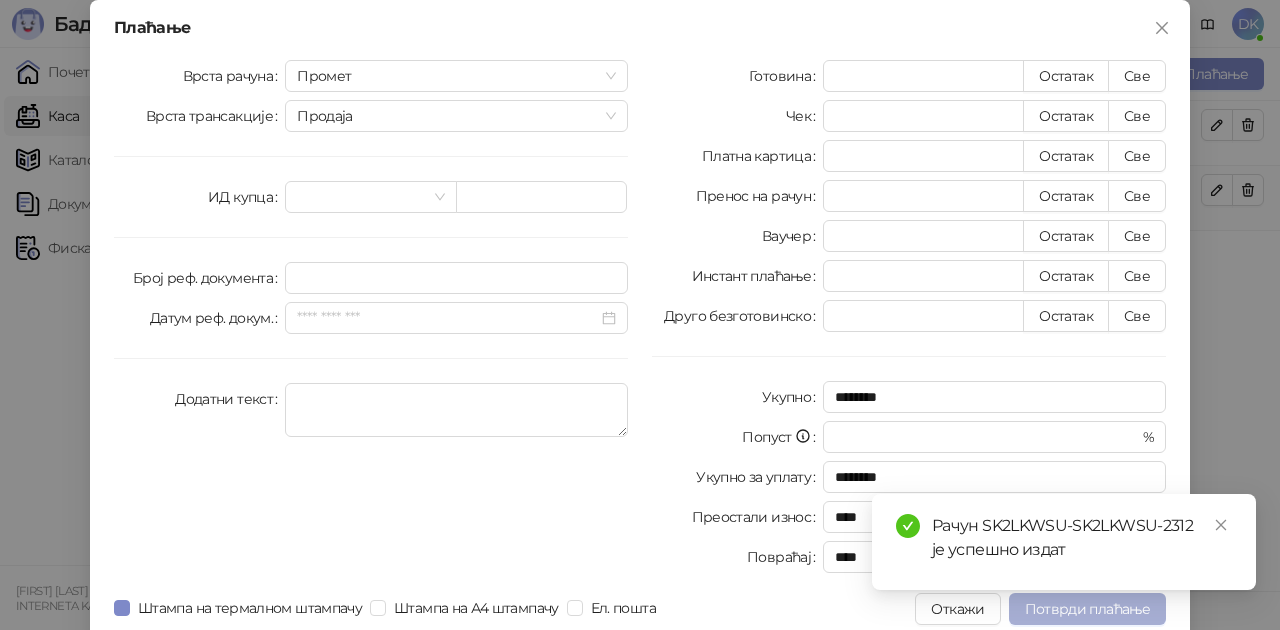 click on "Потврди плаћање" at bounding box center (1087, 609) 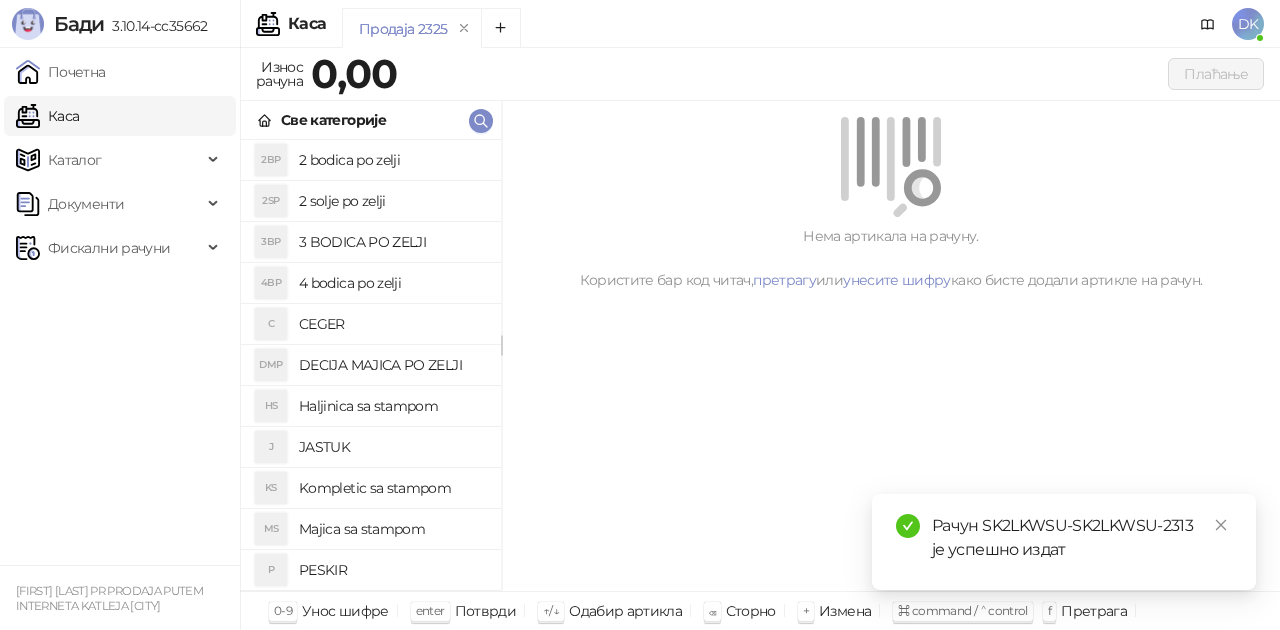 click on "2 bodica po zelji" at bounding box center [392, 160] 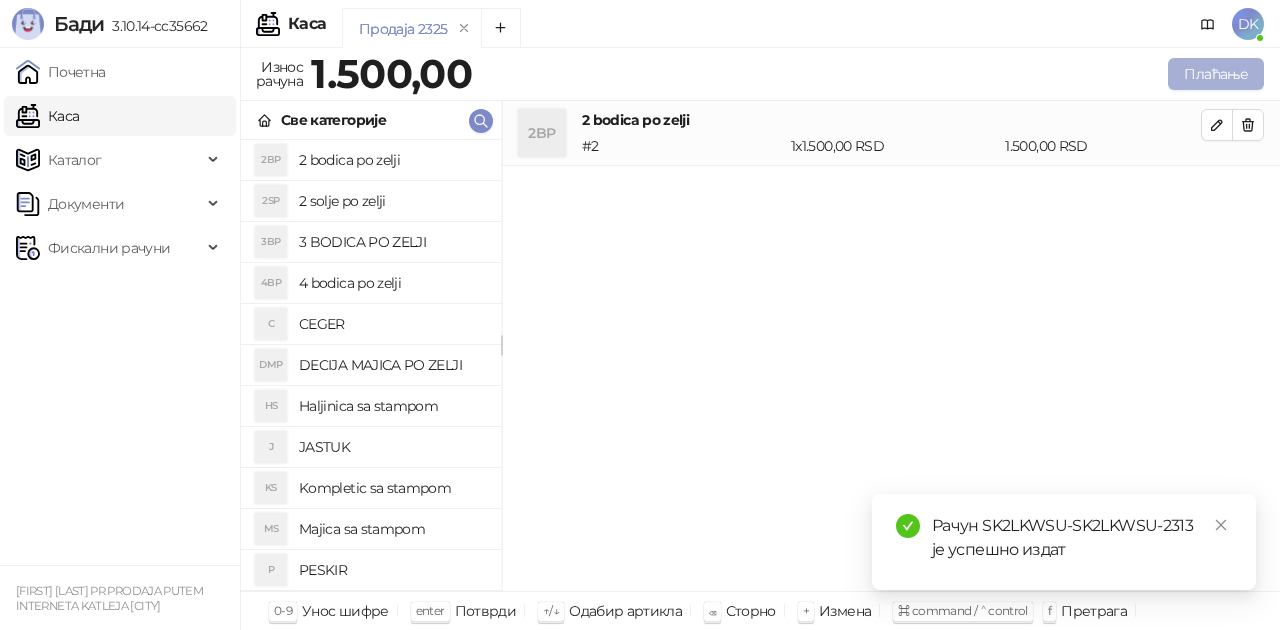click on "Плаћање" at bounding box center (1216, 74) 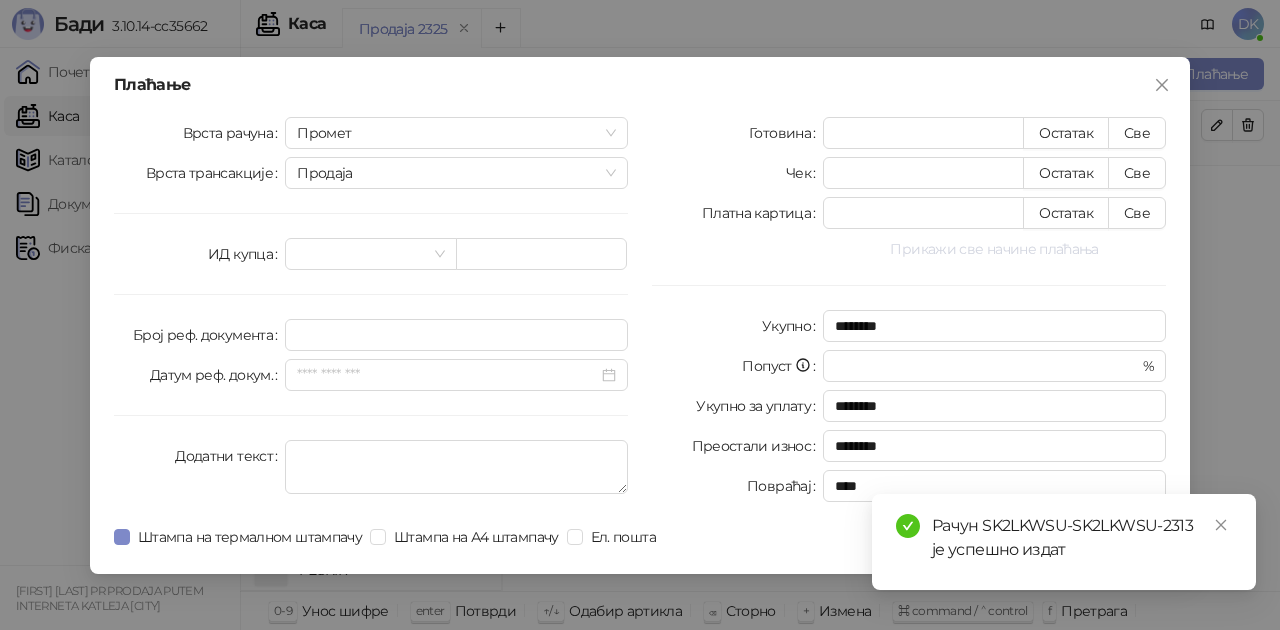 click on "Прикажи све начине плаћања" at bounding box center (994, 249) 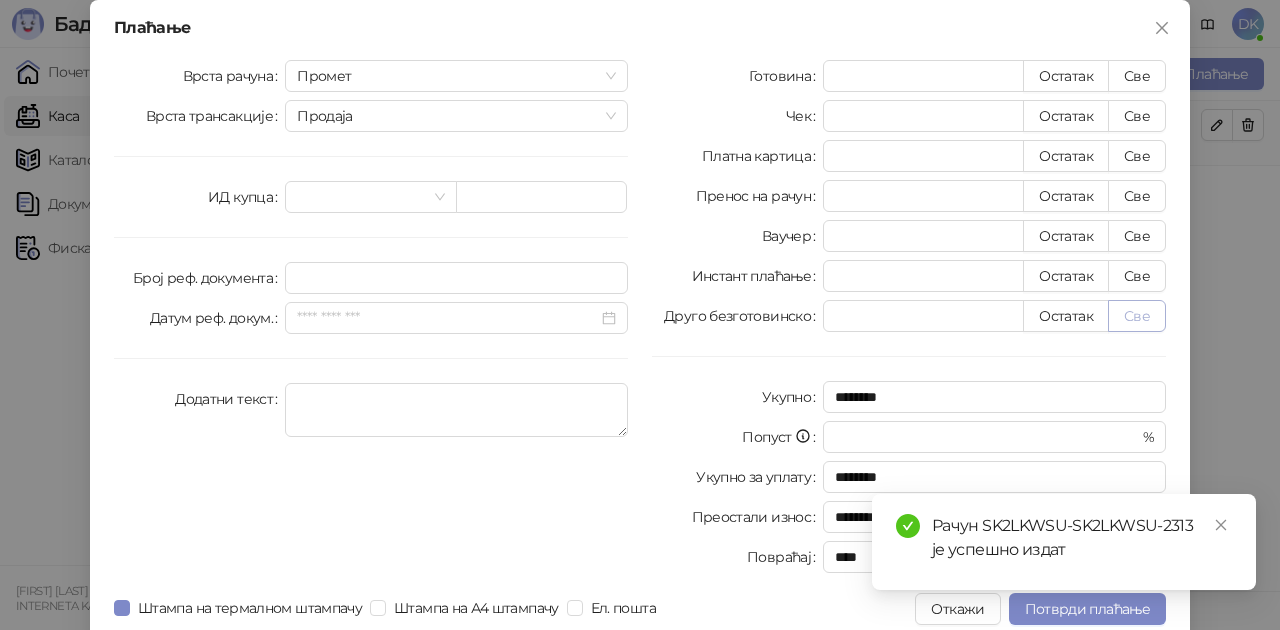 click on "Све" at bounding box center [1137, 316] 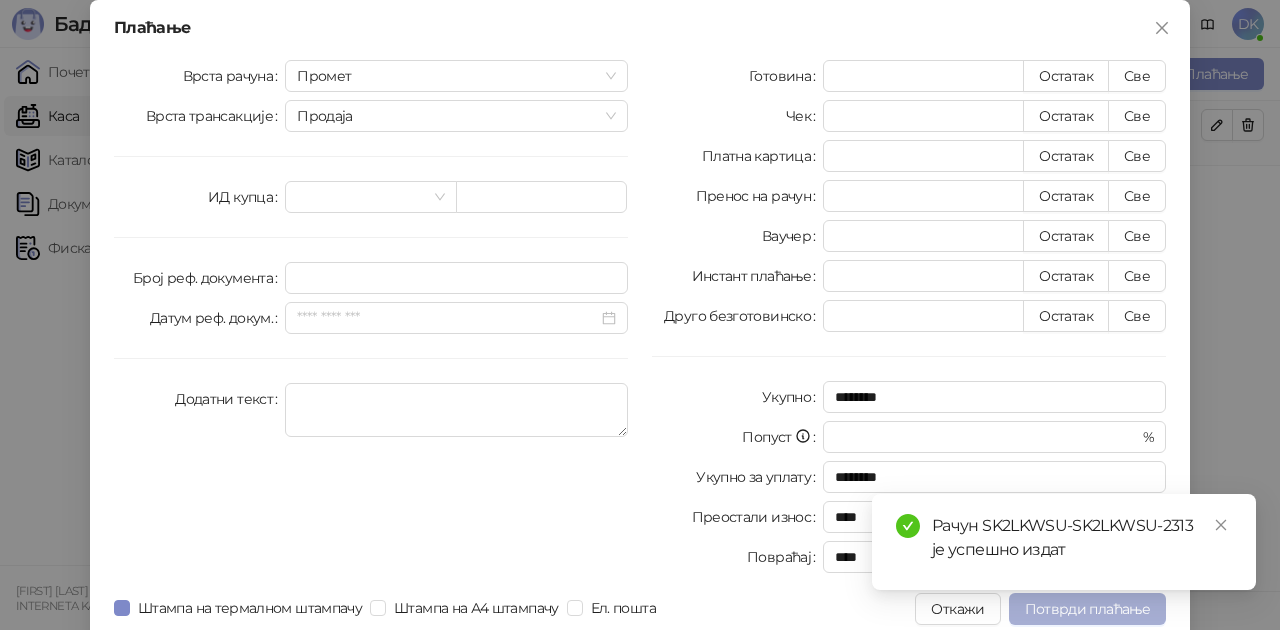 click on "Потврди плаћање" at bounding box center [1087, 609] 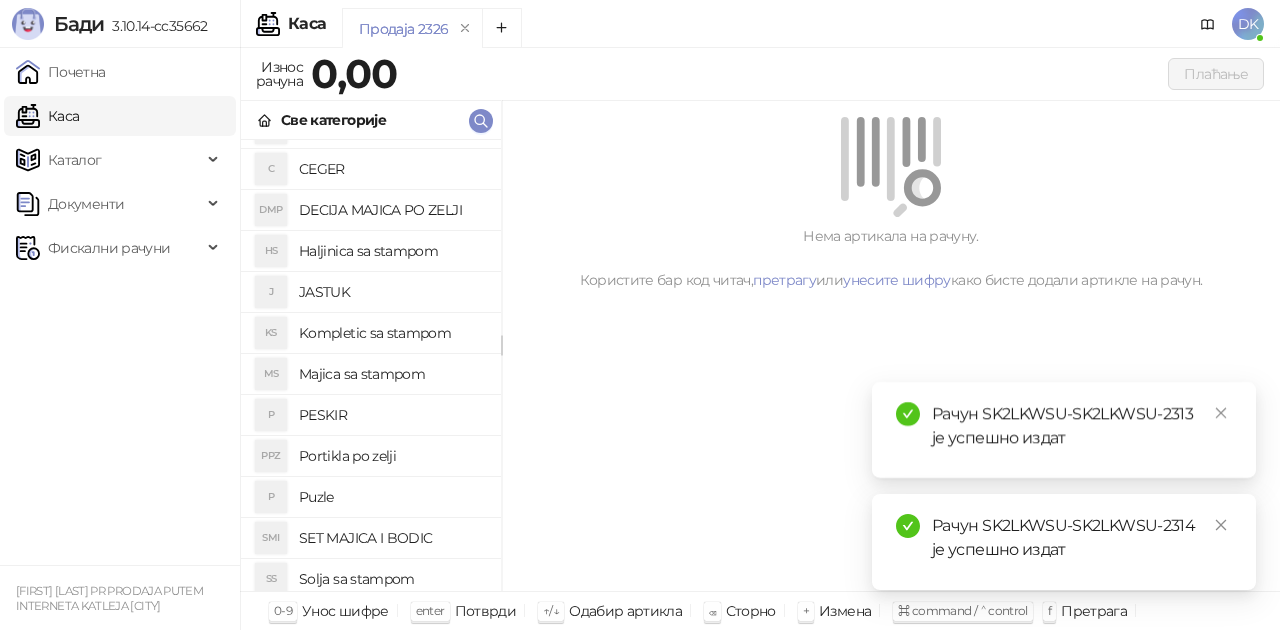 scroll, scrollTop: 200, scrollLeft: 0, axis: vertical 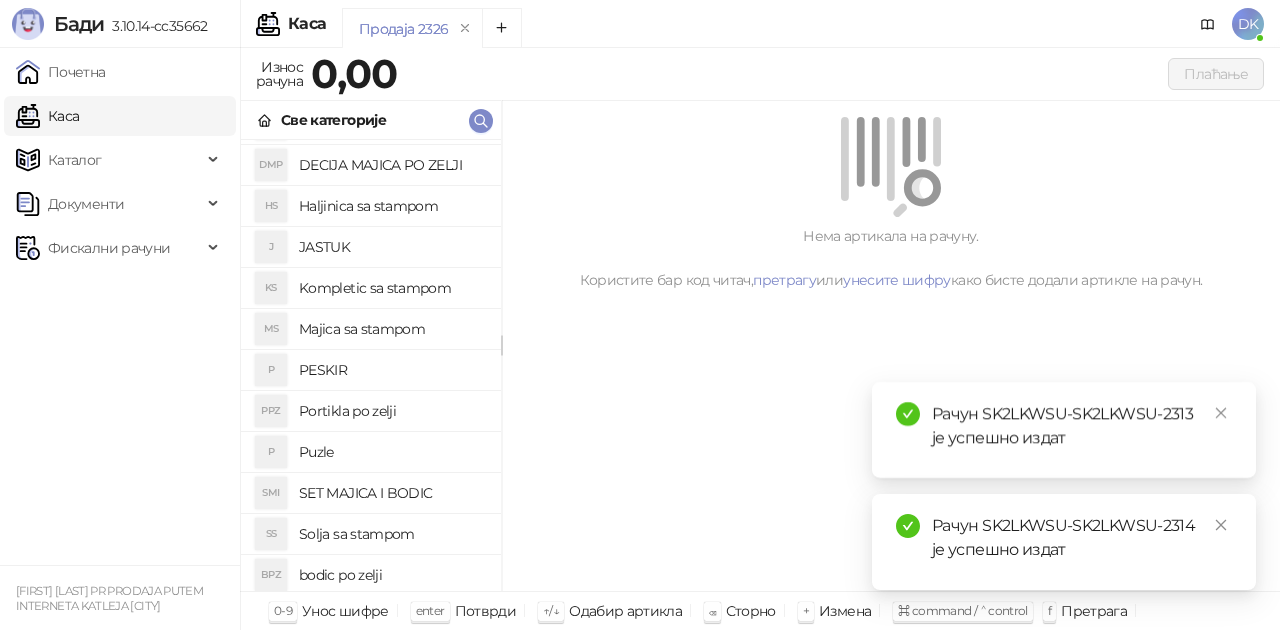 click on "bodic po zelji" at bounding box center [392, 575] 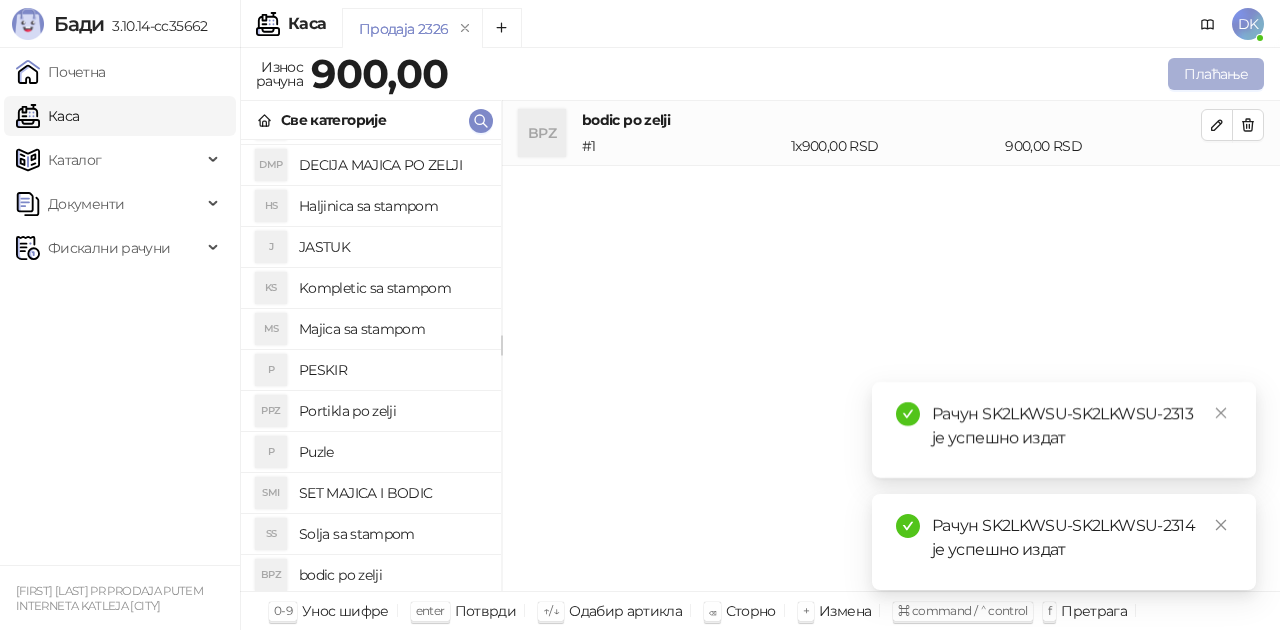 click on "Плаћање" at bounding box center (1216, 74) 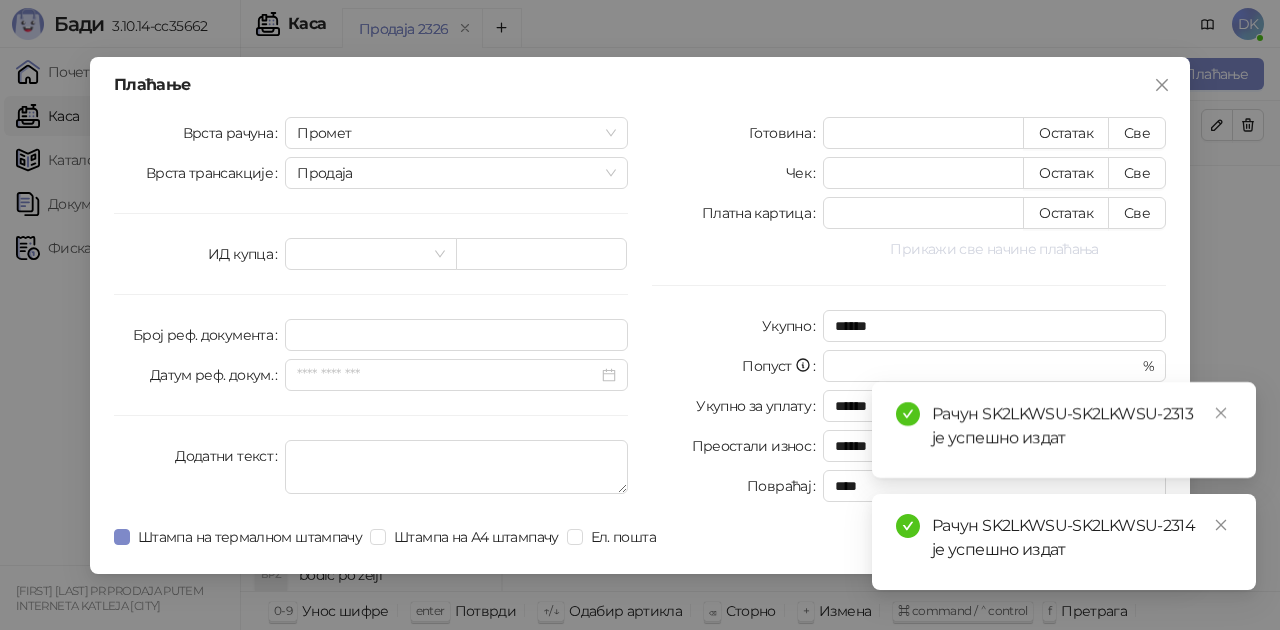 click on "Прикажи све начине плаћања" at bounding box center [994, 249] 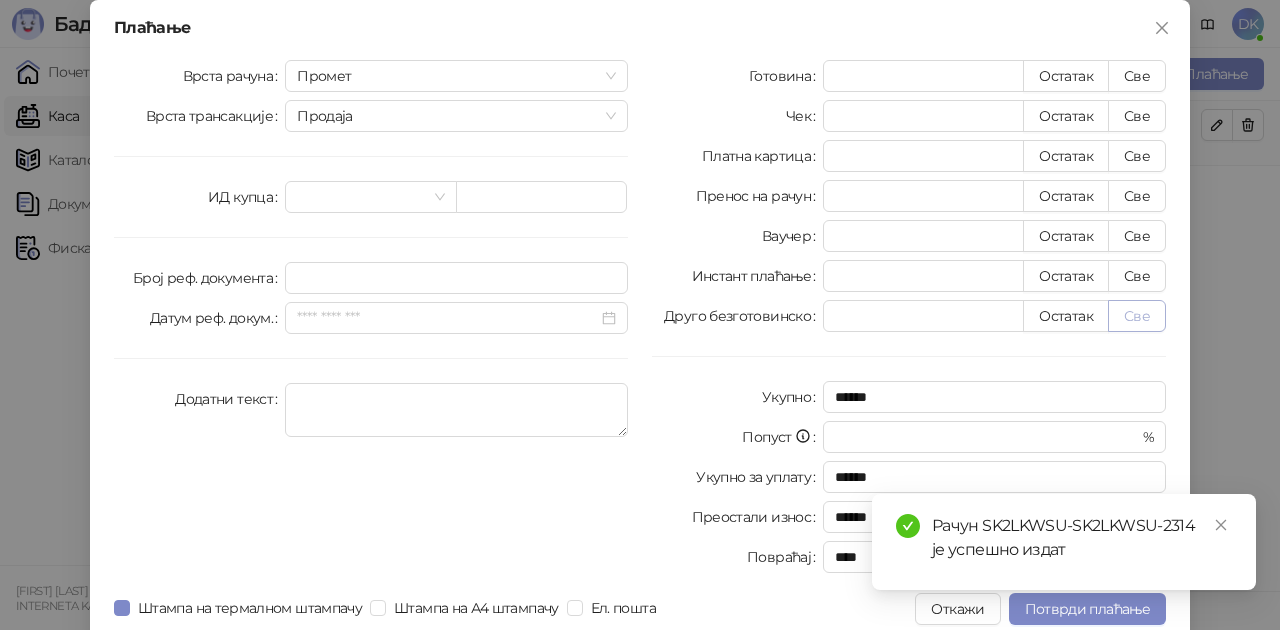 click on "Све" at bounding box center [1137, 316] 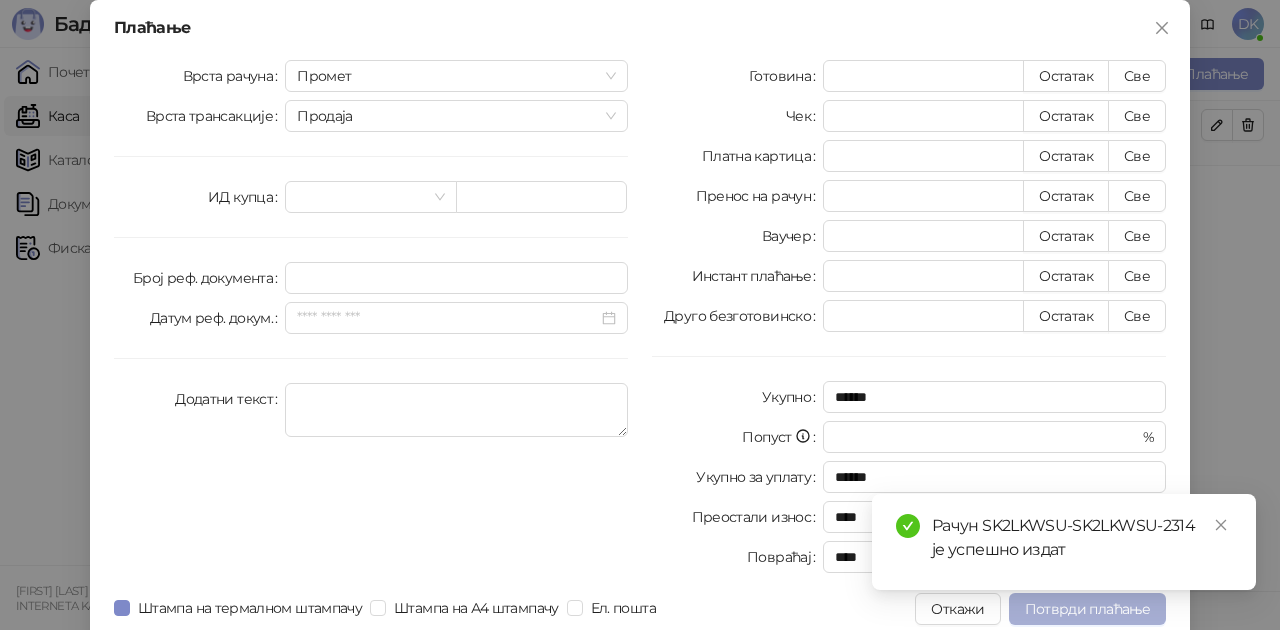 click on "Потврди плаћање" at bounding box center [1087, 609] 